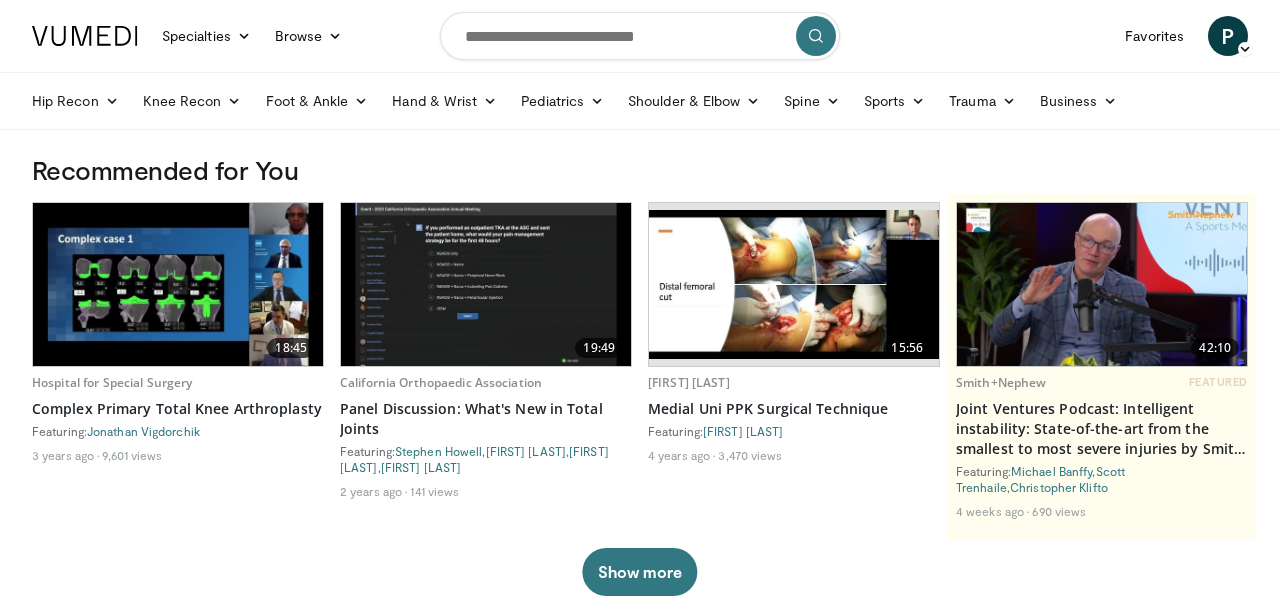 scroll, scrollTop: 0, scrollLeft: 0, axis: both 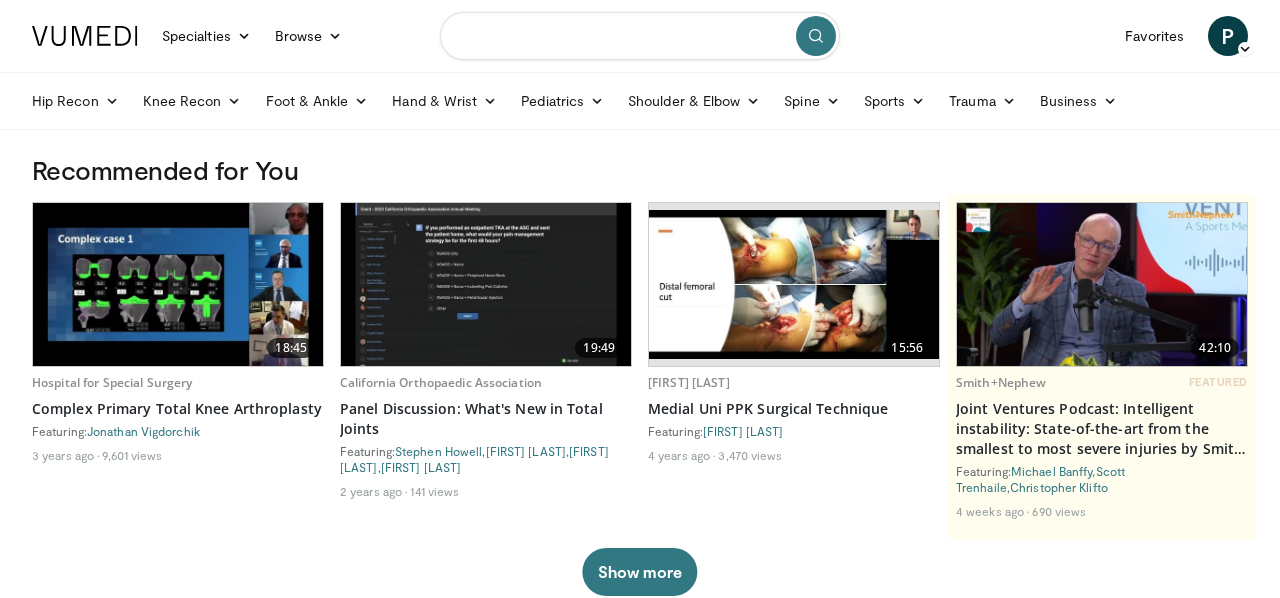 click at bounding box center [640, 36] 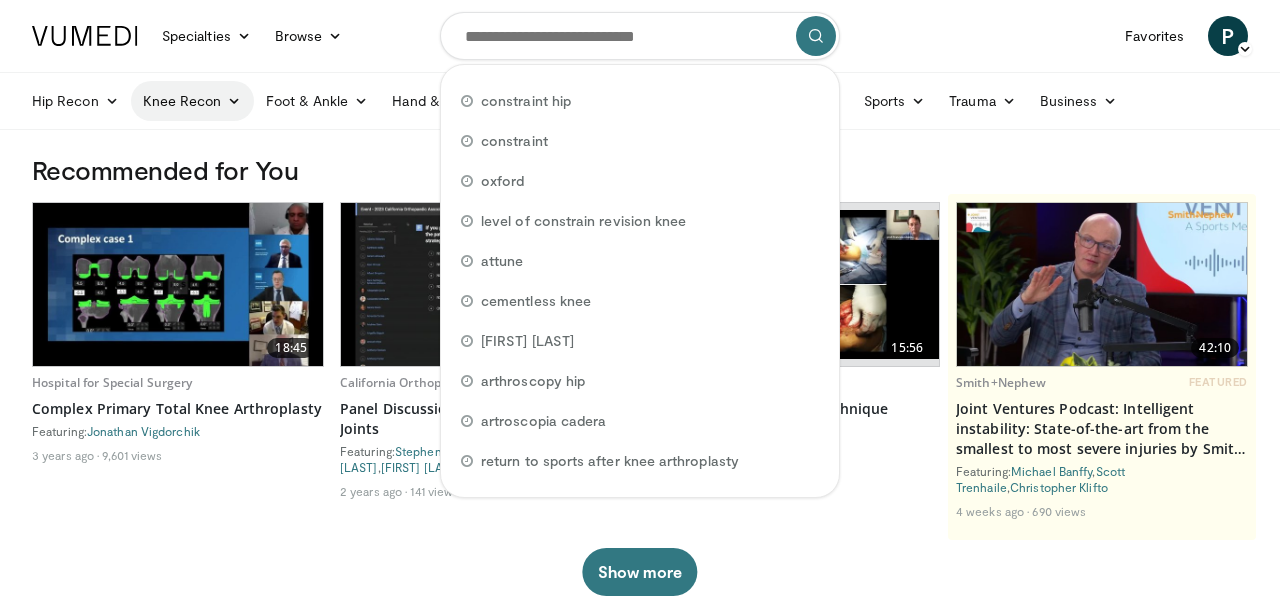 click on "Knee Recon" at bounding box center (192, 101) 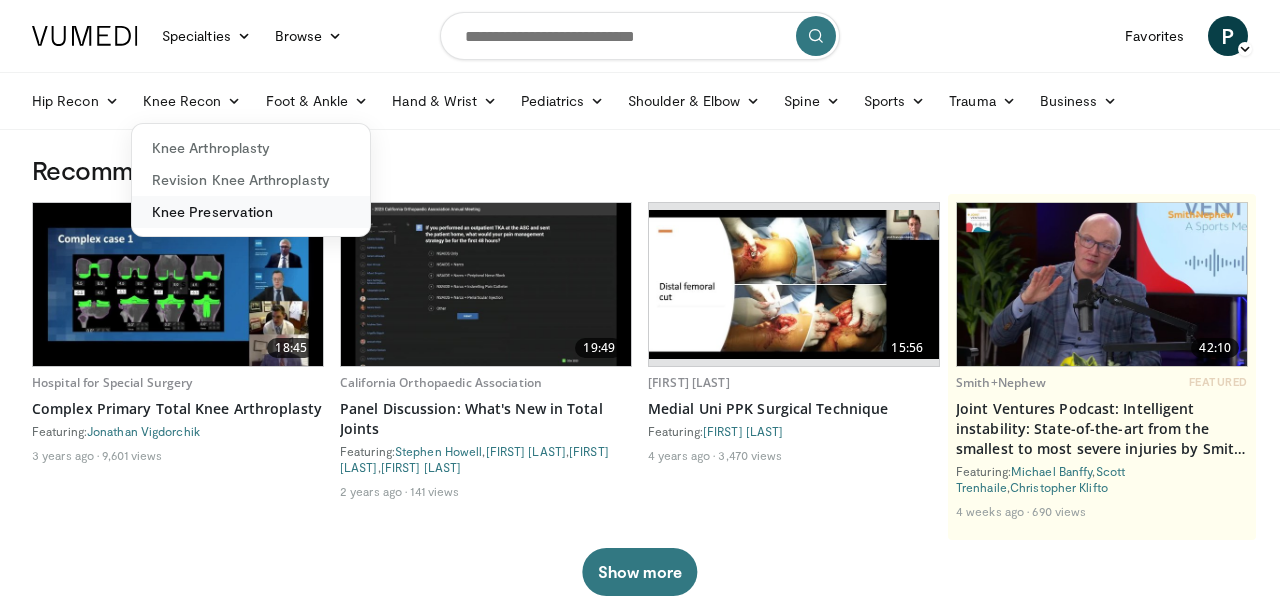 click on "Knee Preservation" at bounding box center (251, 212) 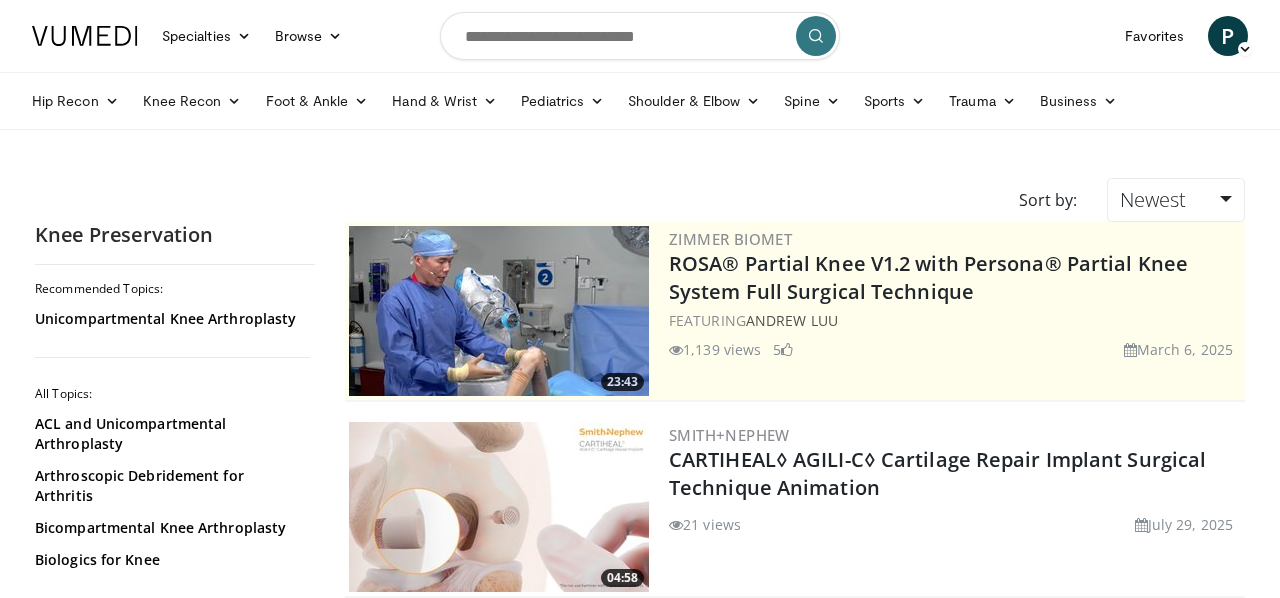scroll, scrollTop: 0, scrollLeft: 0, axis: both 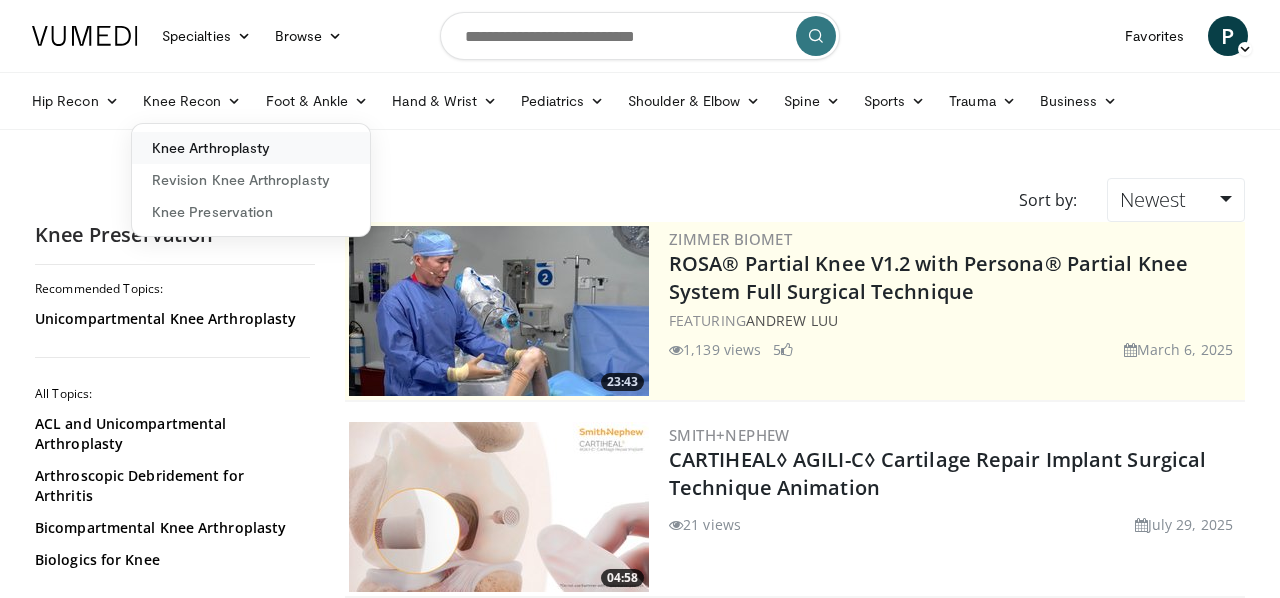 click on "Knee Arthroplasty" at bounding box center (251, 148) 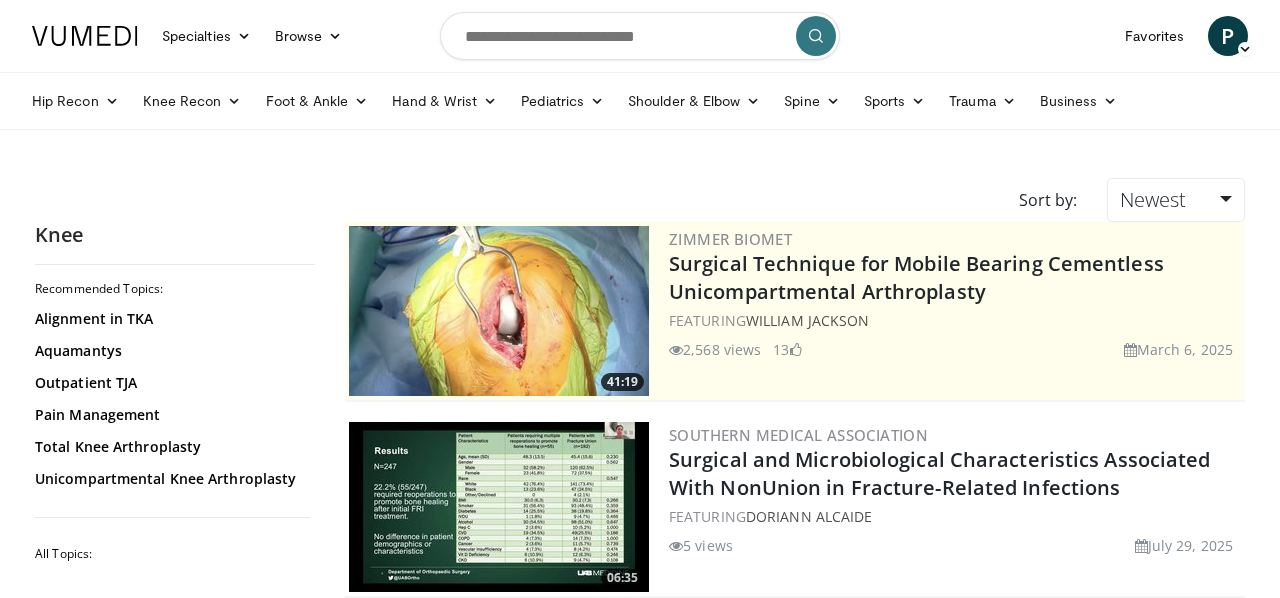scroll, scrollTop: 0, scrollLeft: 0, axis: both 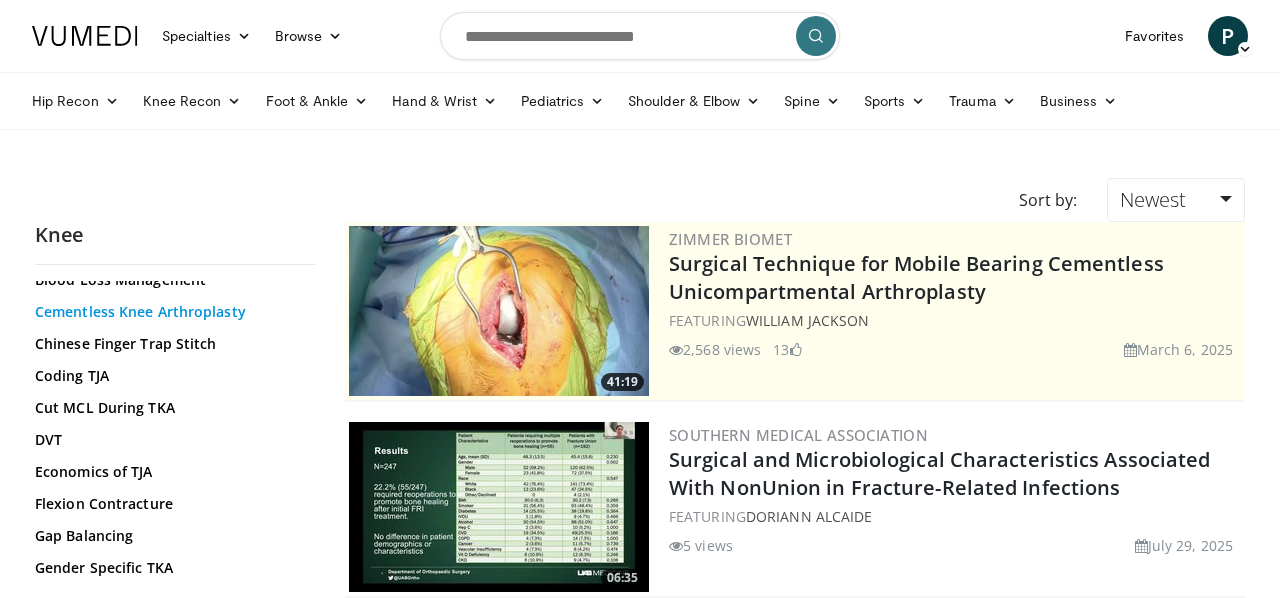 click on "Cementless Knee Arthroplasty" at bounding box center (170, 312) 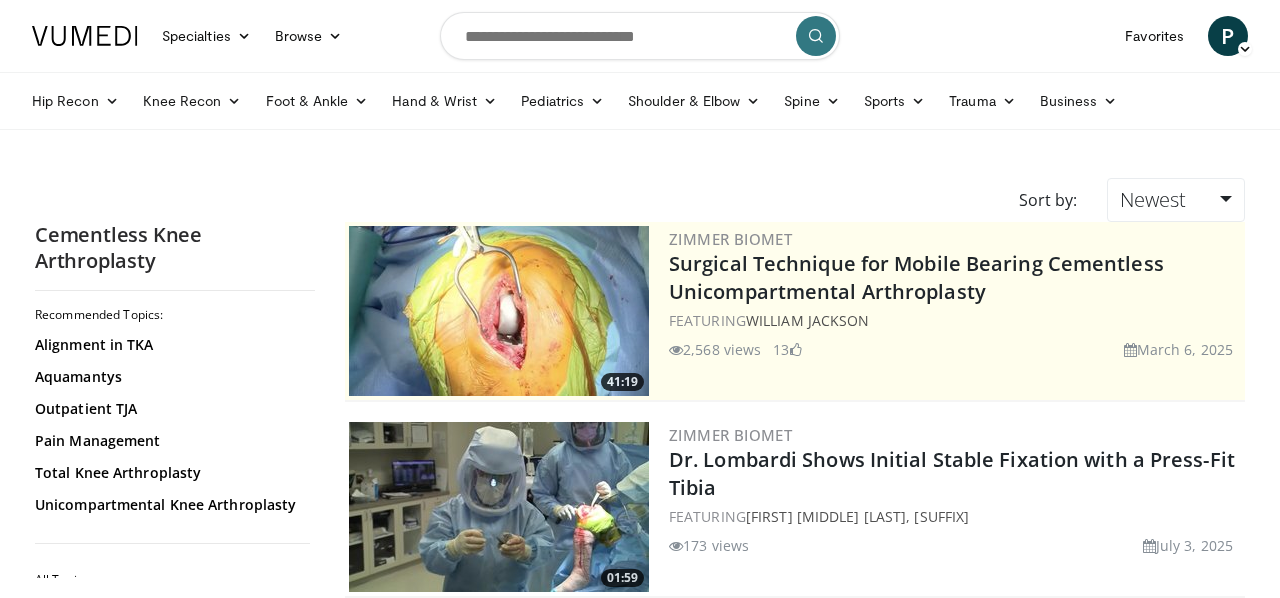 scroll, scrollTop: 0, scrollLeft: 0, axis: both 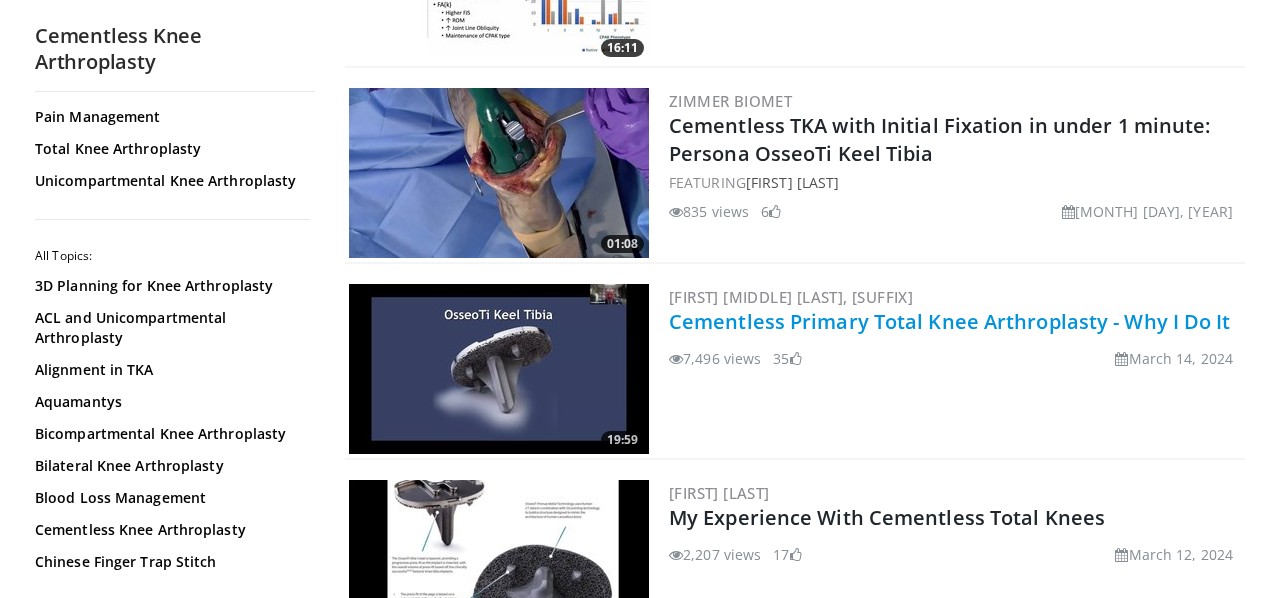 click on "Cementless Primary Total Knee Arthroplasty - Why I Do It" at bounding box center [950, 321] 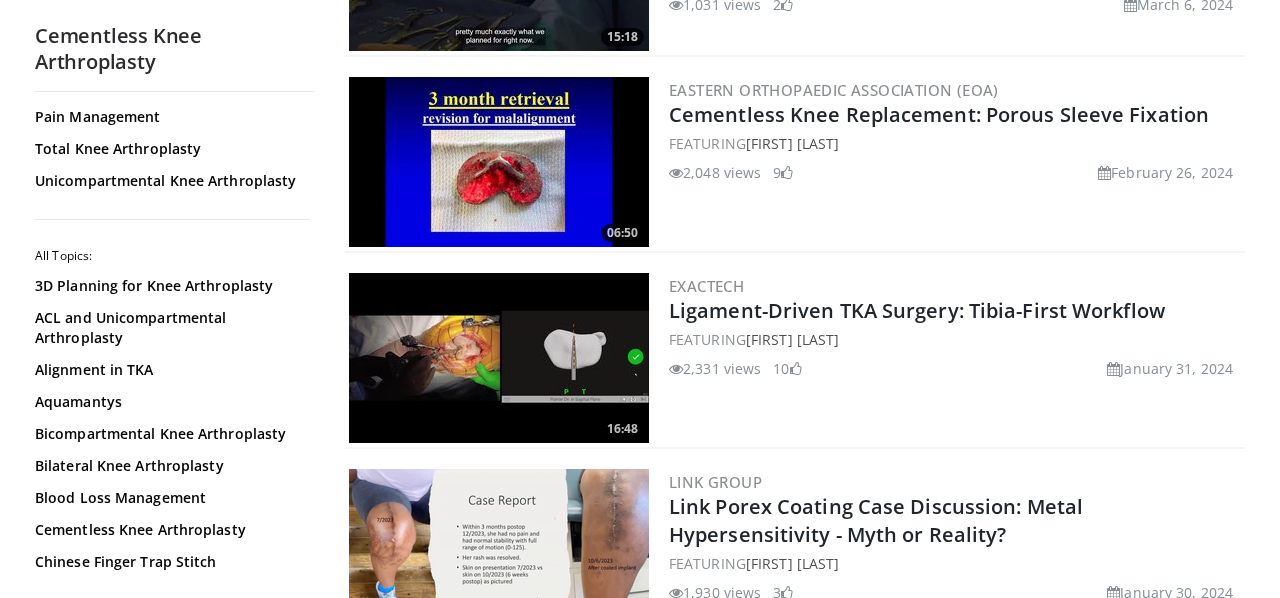 scroll, scrollTop: 3877, scrollLeft: 0, axis: vertical 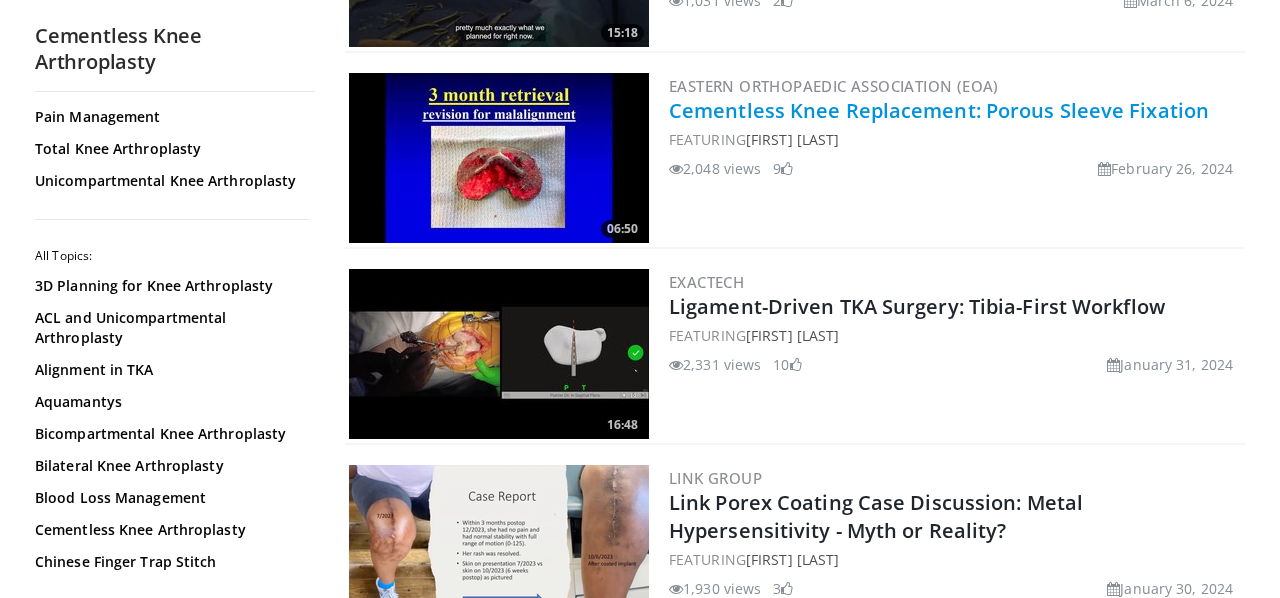 click on "Cementless Knee Replacement: Porous Sleeve Fixation" at bounding box center (939, 110) 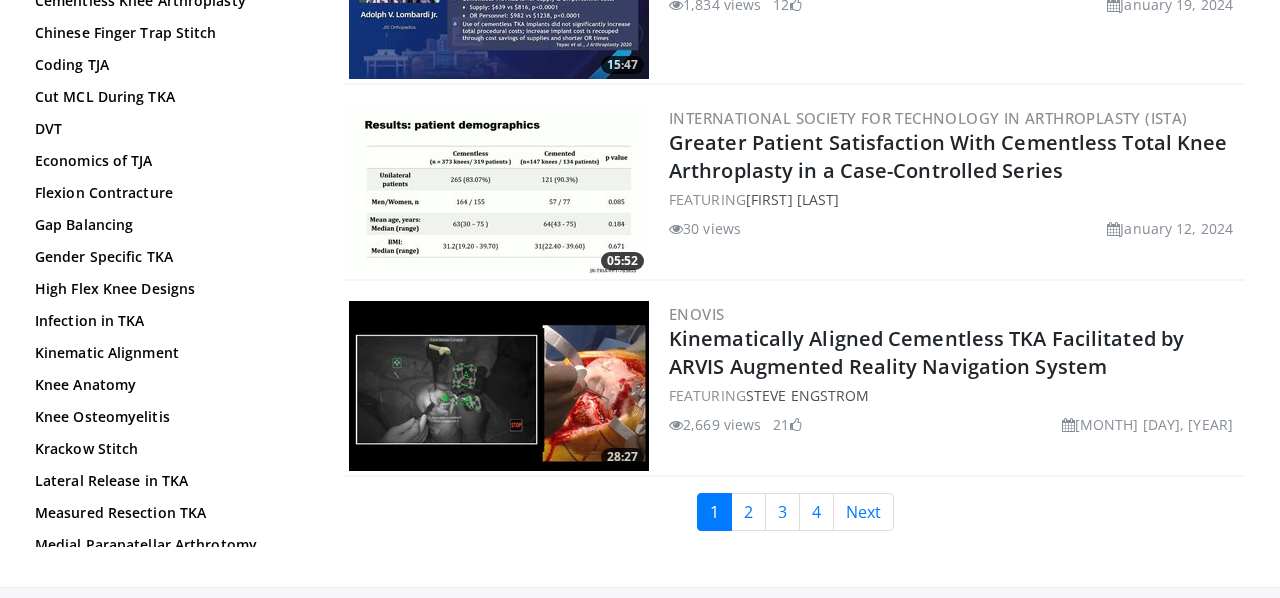 scroll, scrollTop: 4961, scrollLeft: 0, axis: vertical 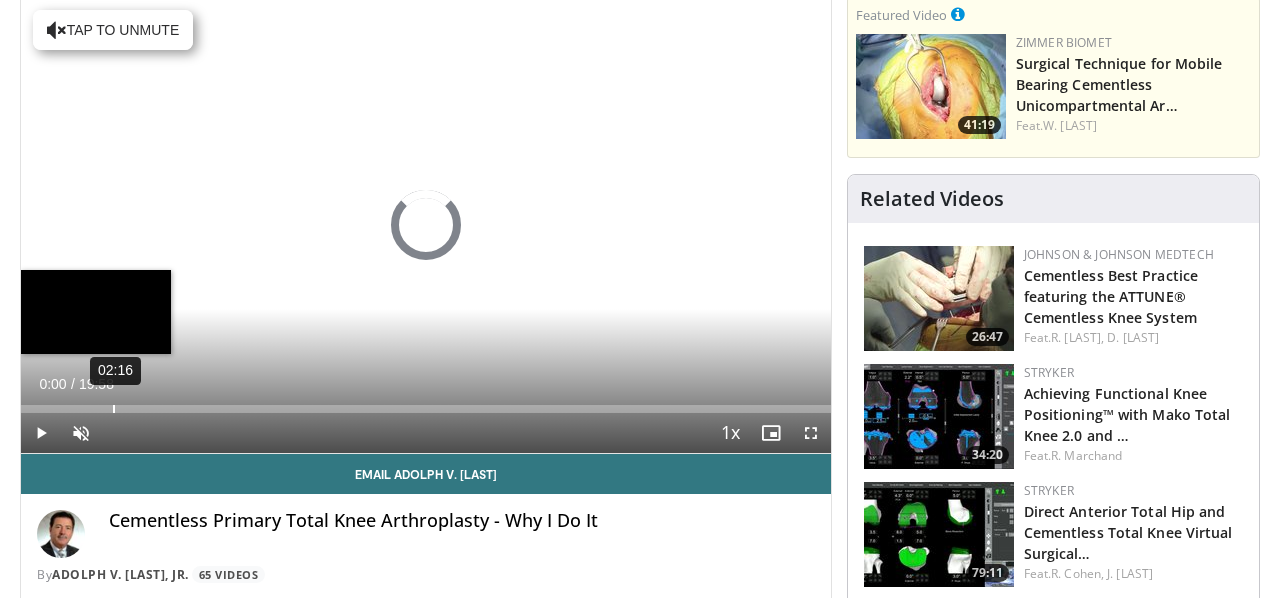 click on "Loaded :  0.00% 02:16 00:00" at bounding box center [426, 403] 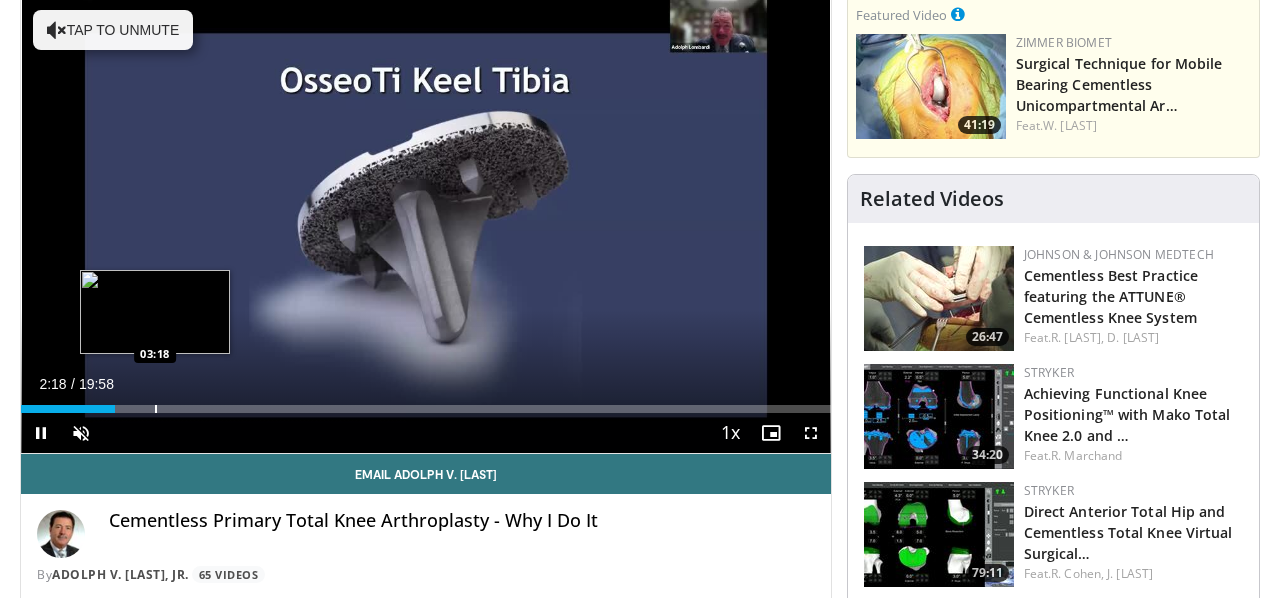 click at bounding box center [156, 409] 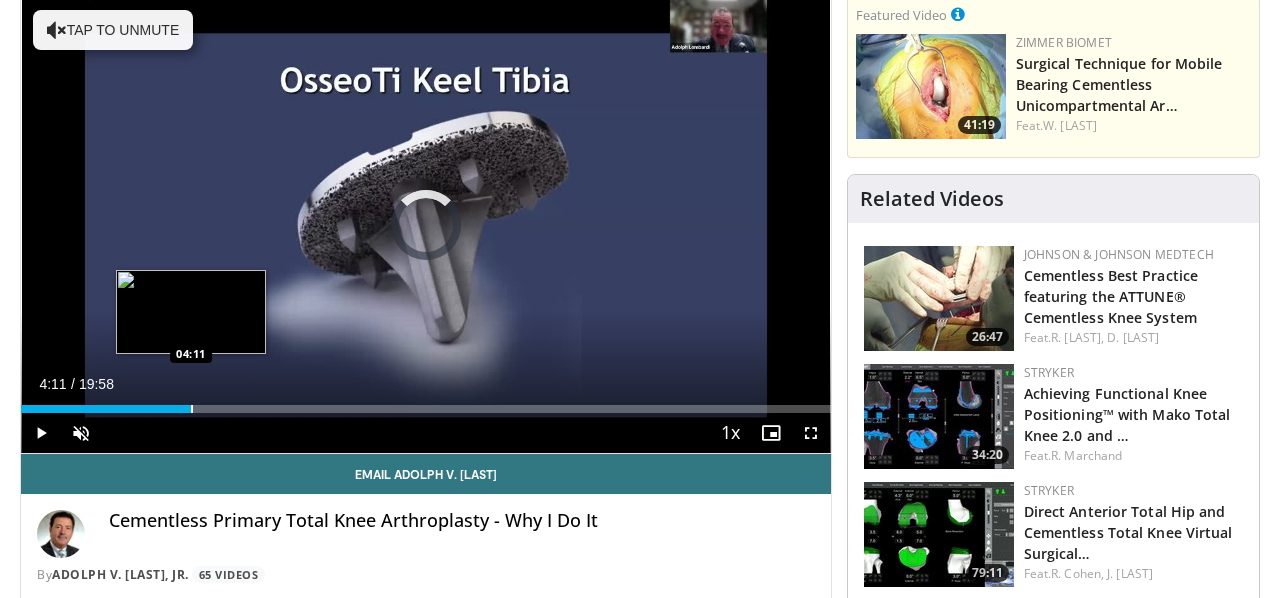 click at bounding box center (192, 409) 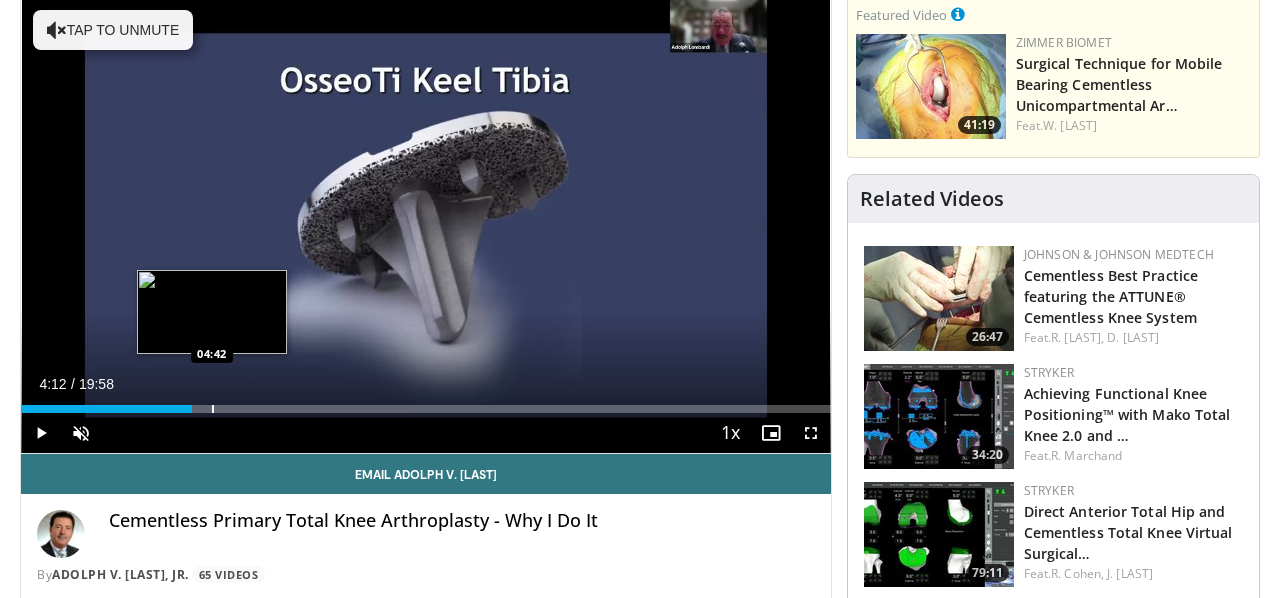 click at bounding box center (213, 409) 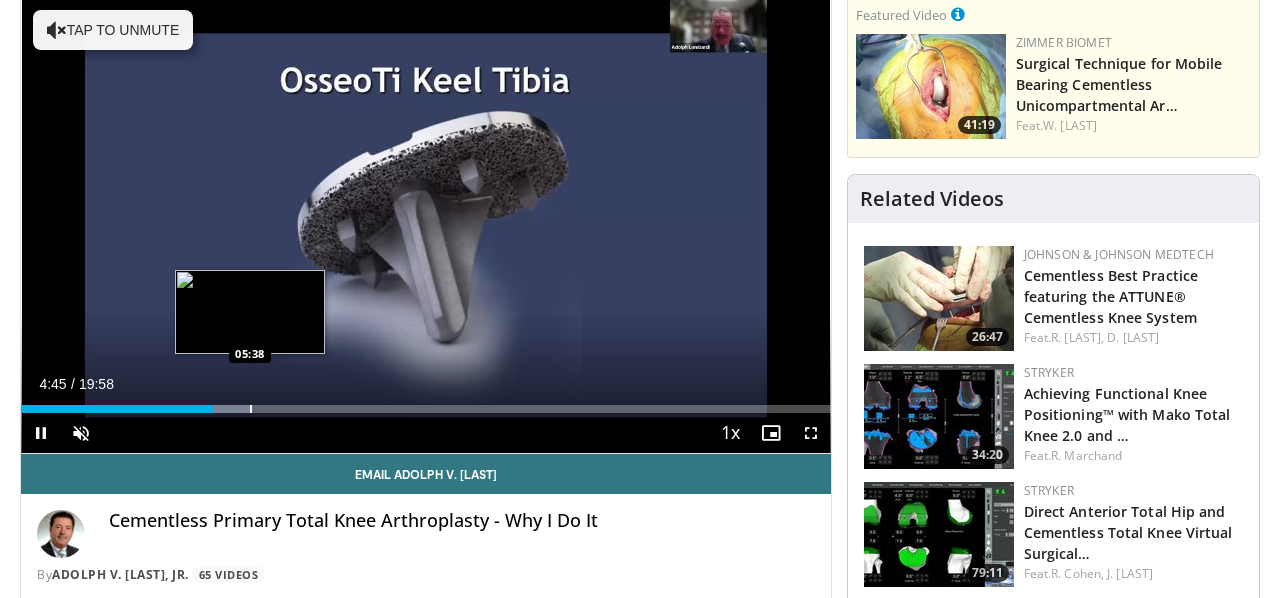 click at bounding box center (251, 409) 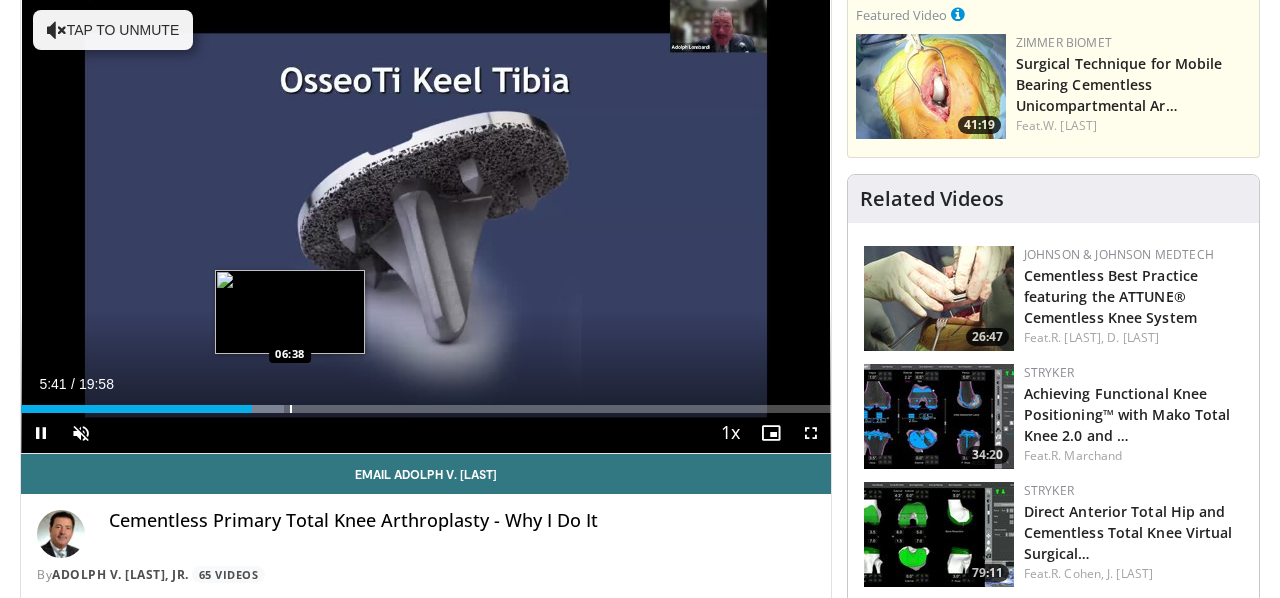 click at bounding box center (291, 409) 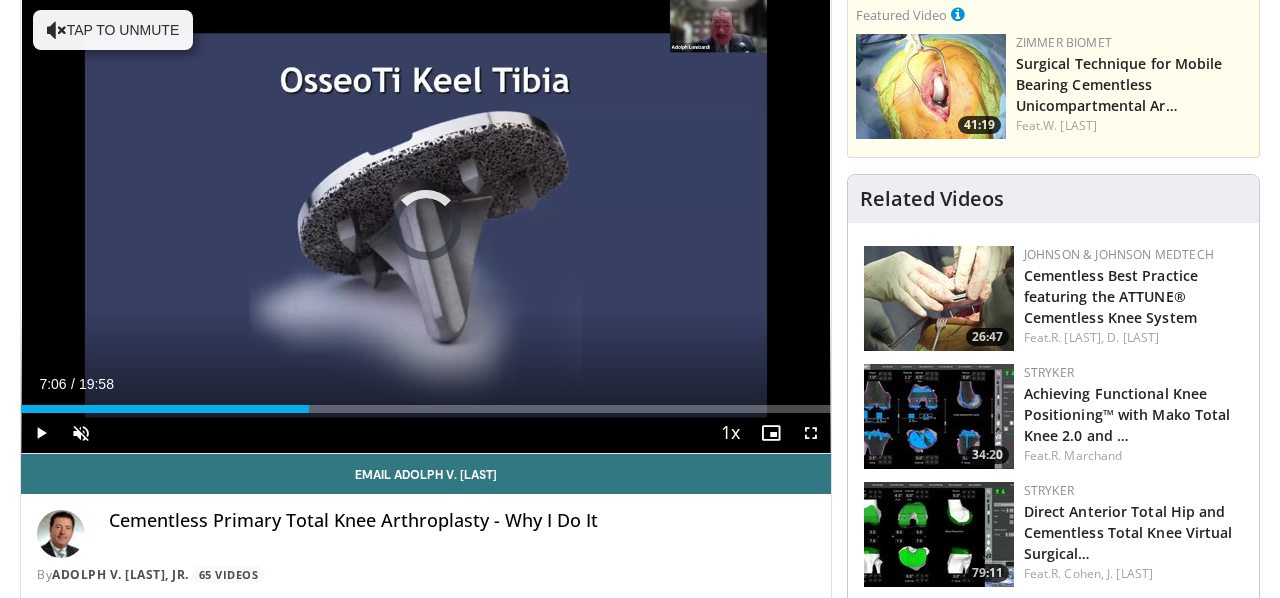click at bounding box center (310, 409) 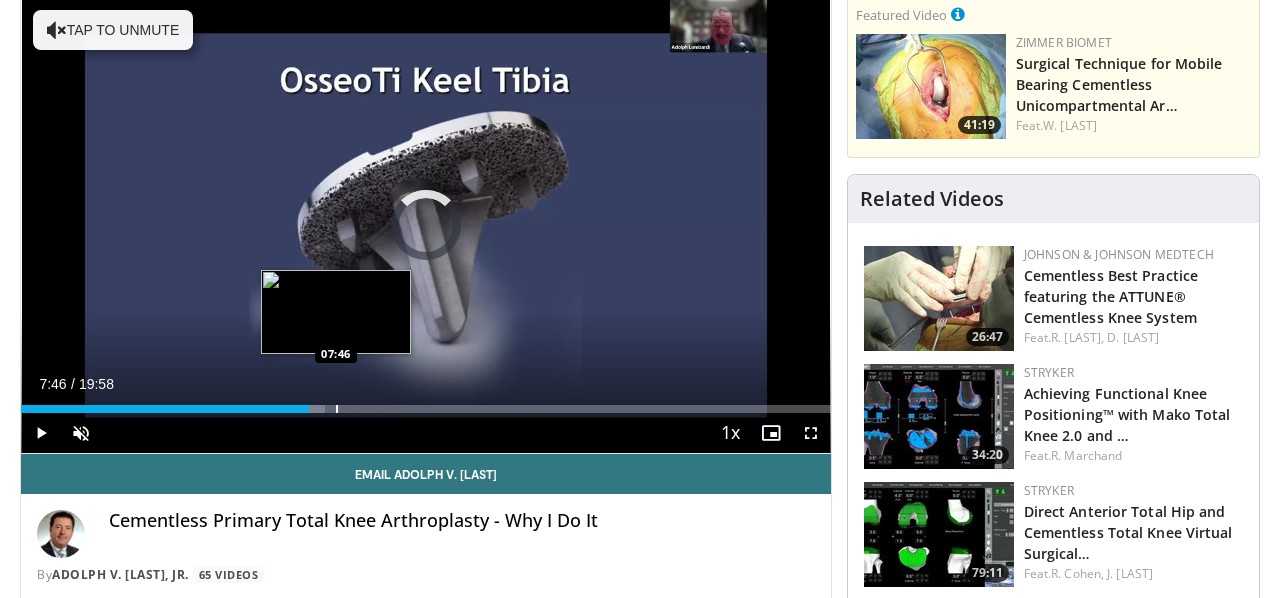 click at bounding box center (337, 409) 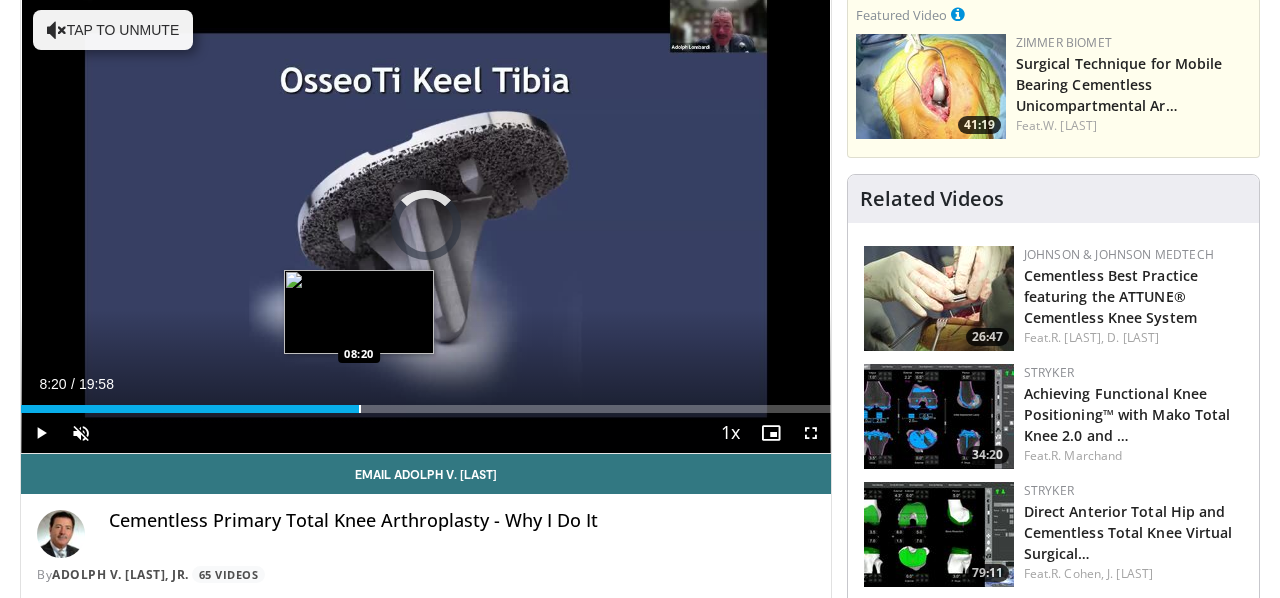 click at bounding box center (360, 409) 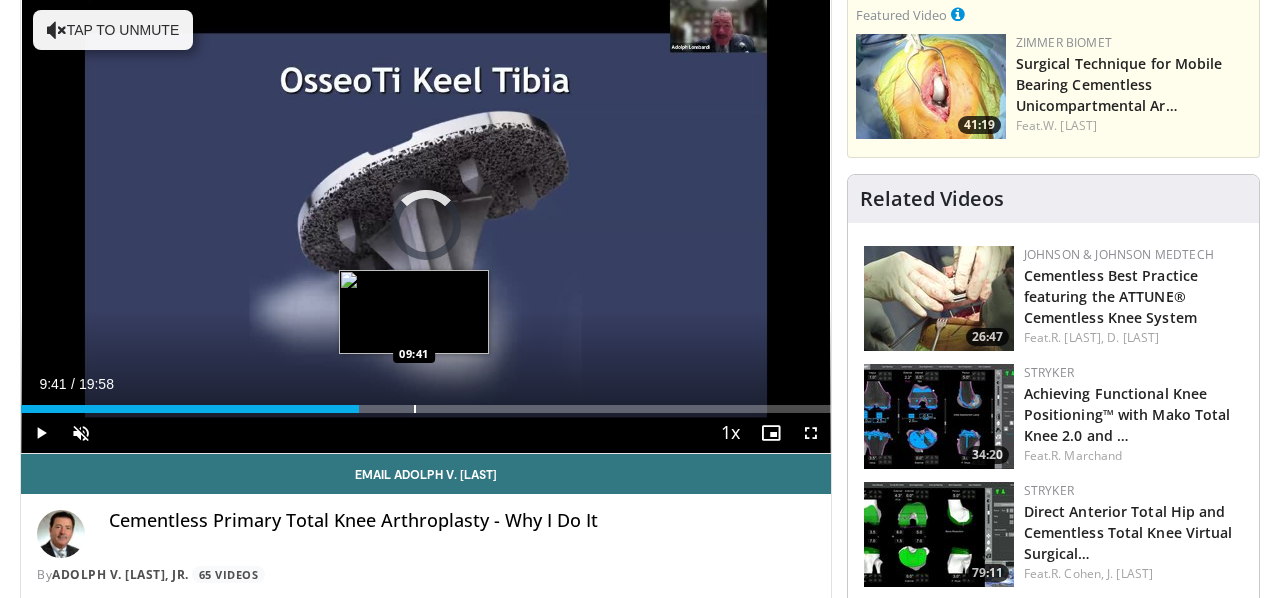 click at bounding box center [415, 409] 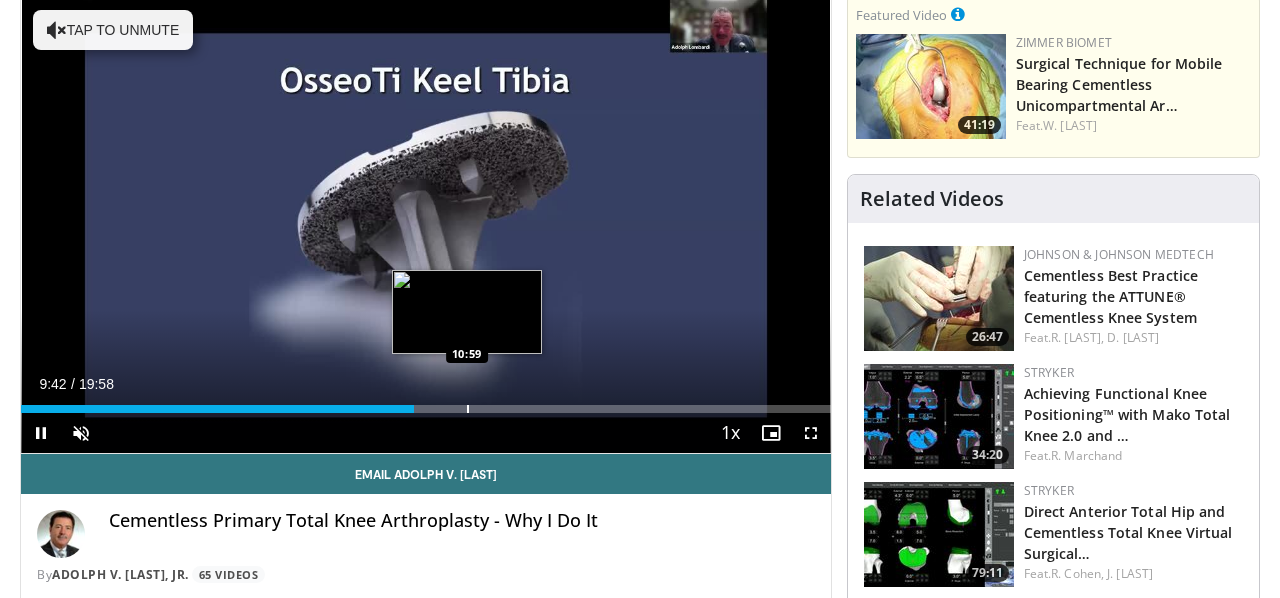 click at bounding box center (468, 409) 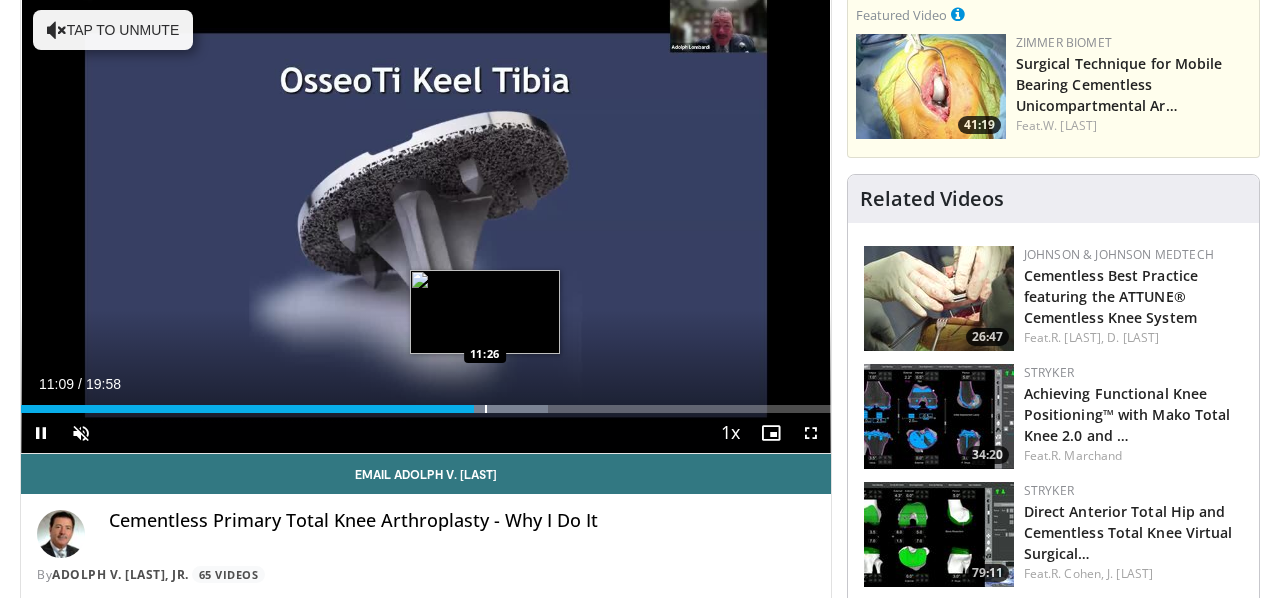 click at bounding box center (486, 409) 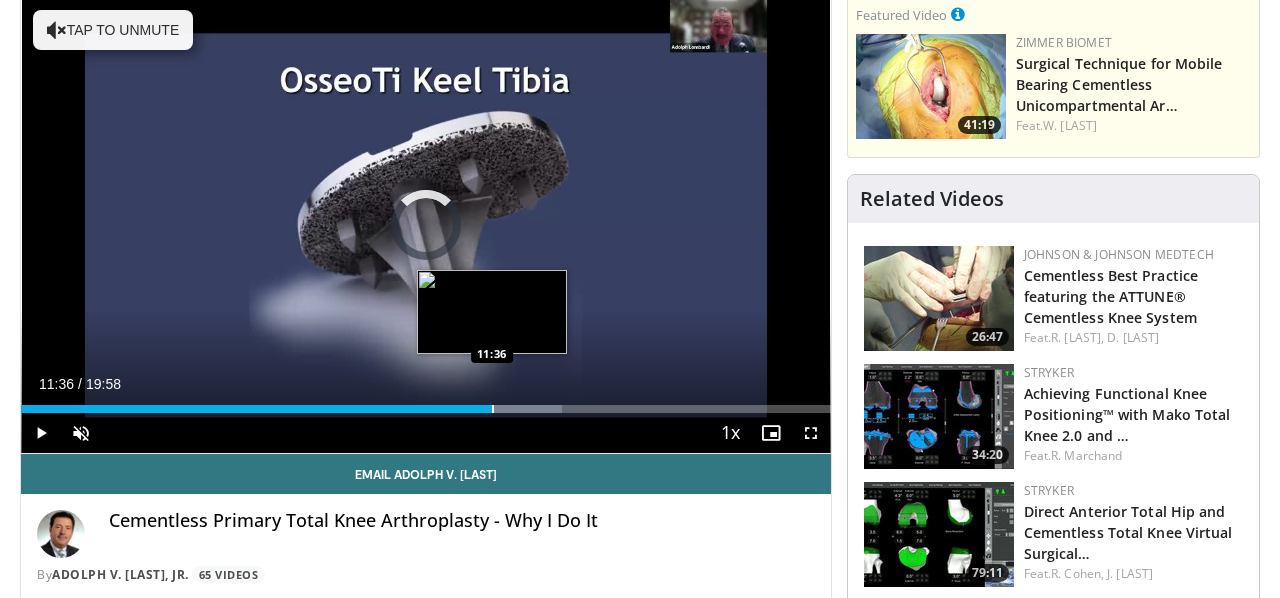 click at bounding box center (493, 409) 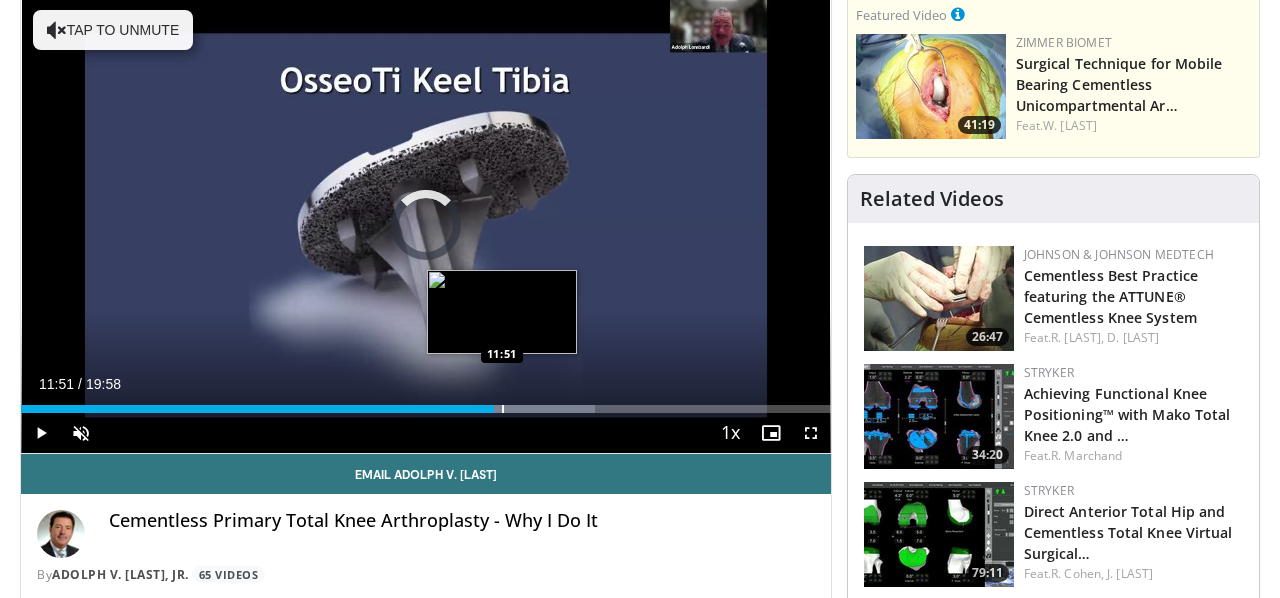 click at bounding box center [503, 409] 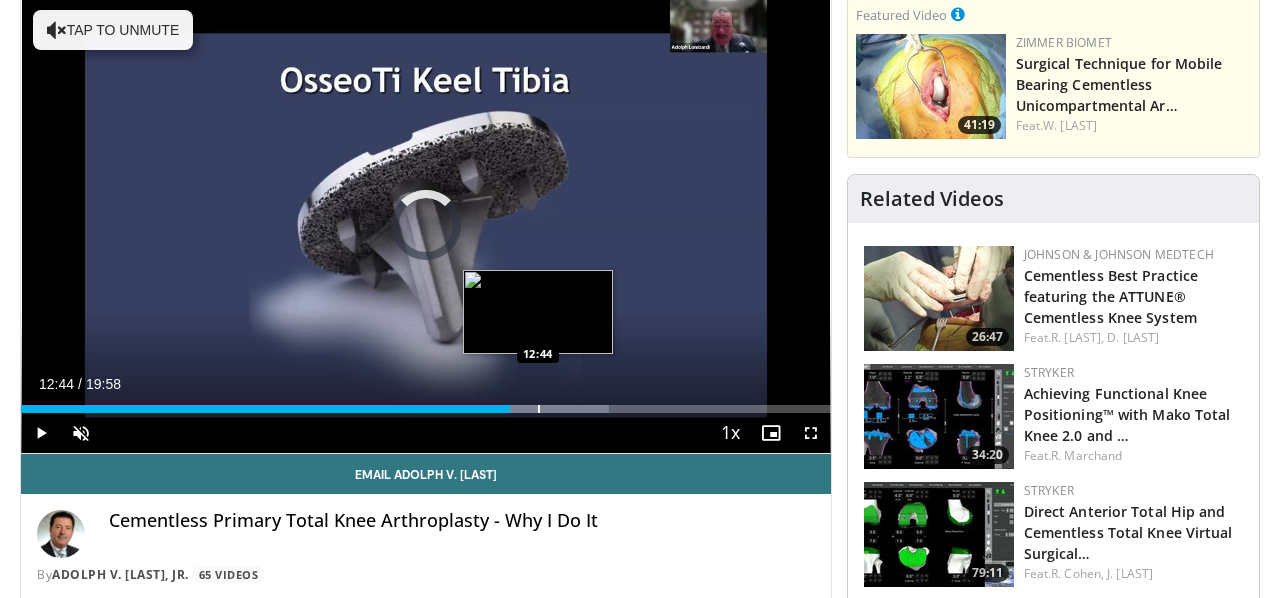 click at bounding box center (539, 409) 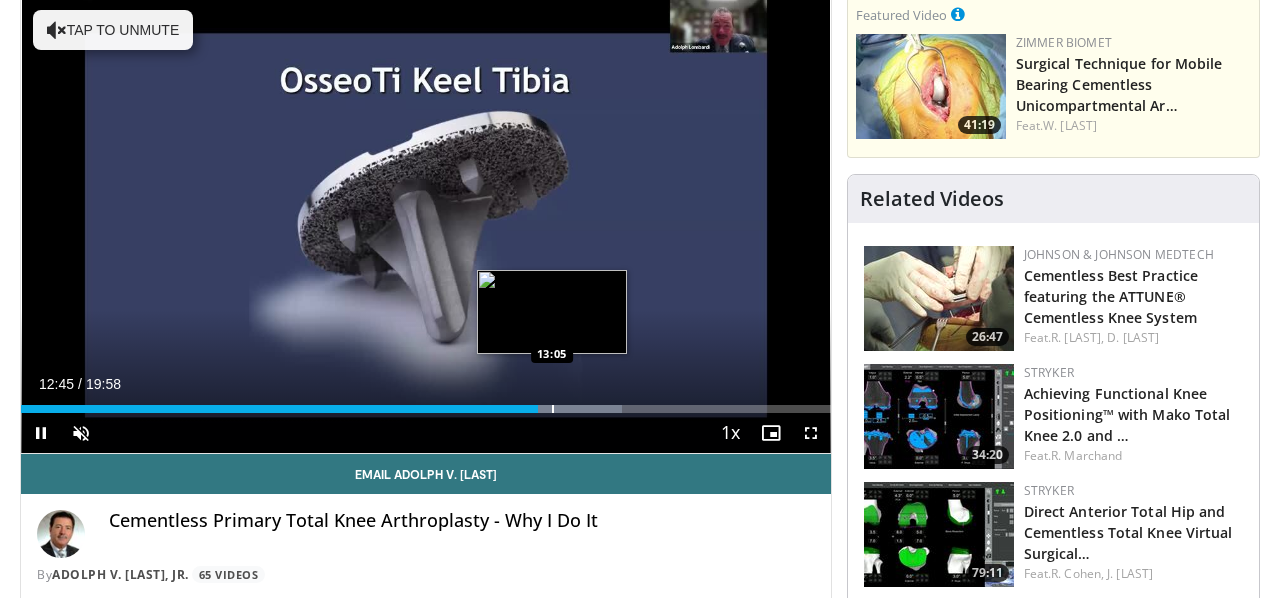 click at bounding box center [553, 409] 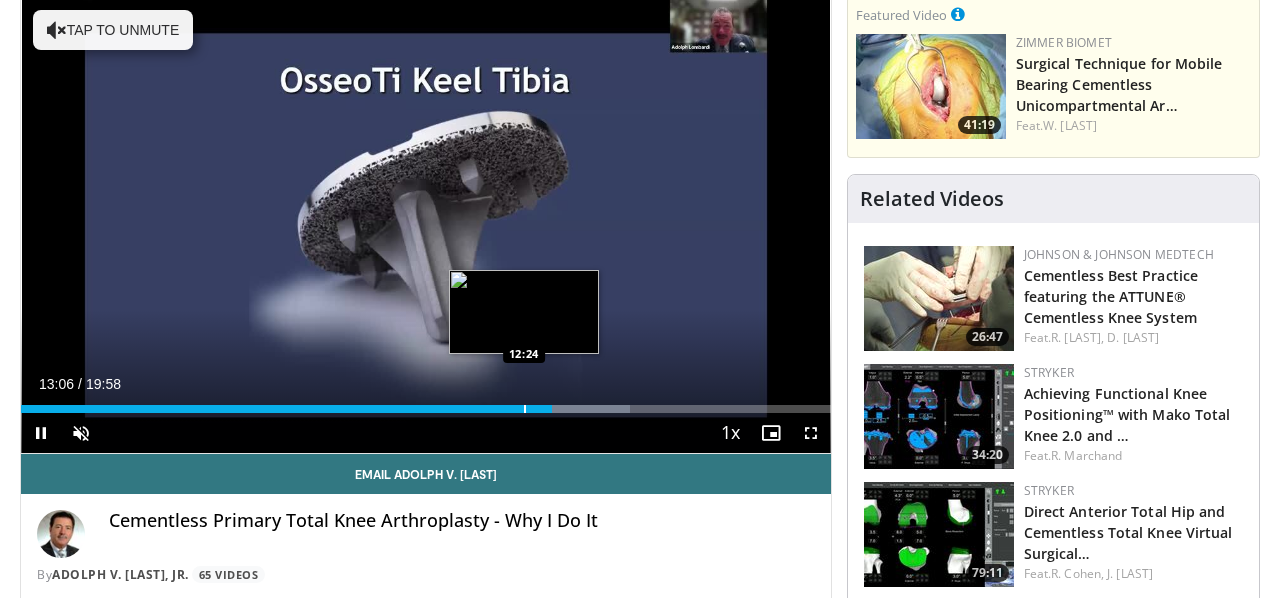 click on "Loaded :  75.23% 13:06 12:24" at bounding box center [426, 409] 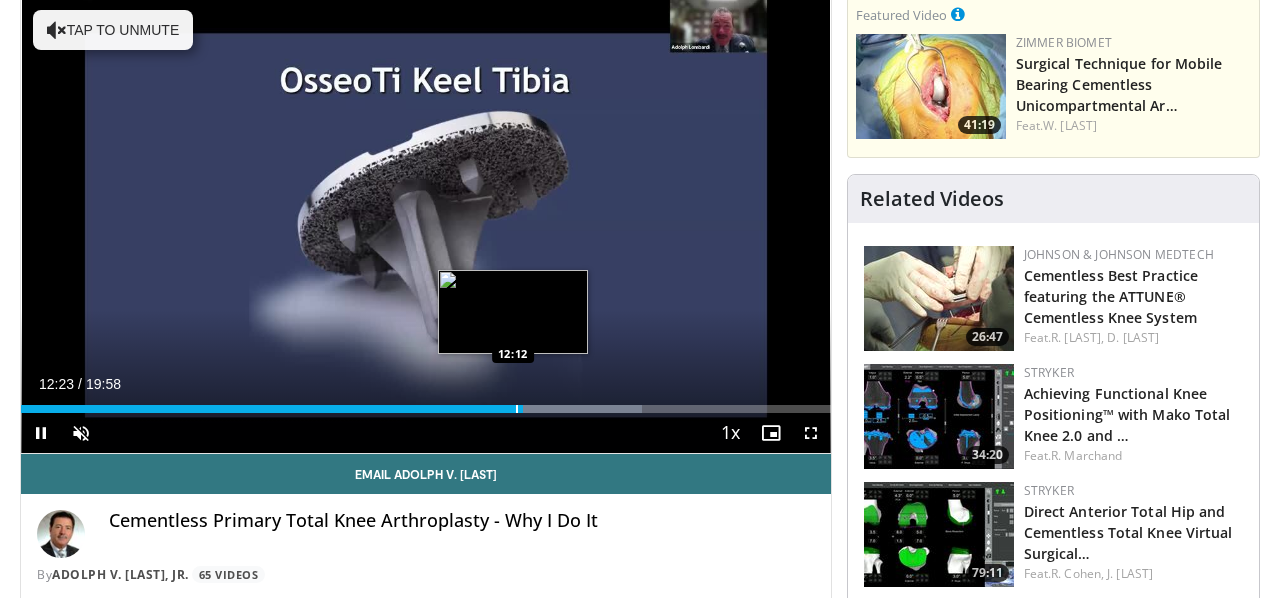 click at bounding box center (517, 409) 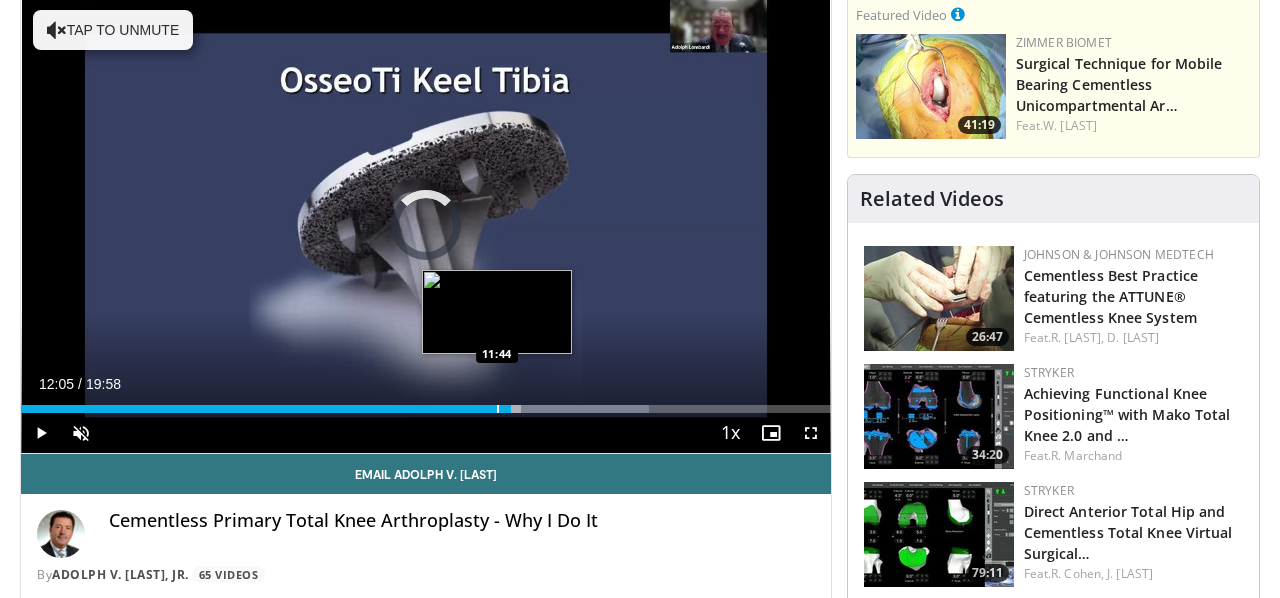 click at bounding box center (498, 409) 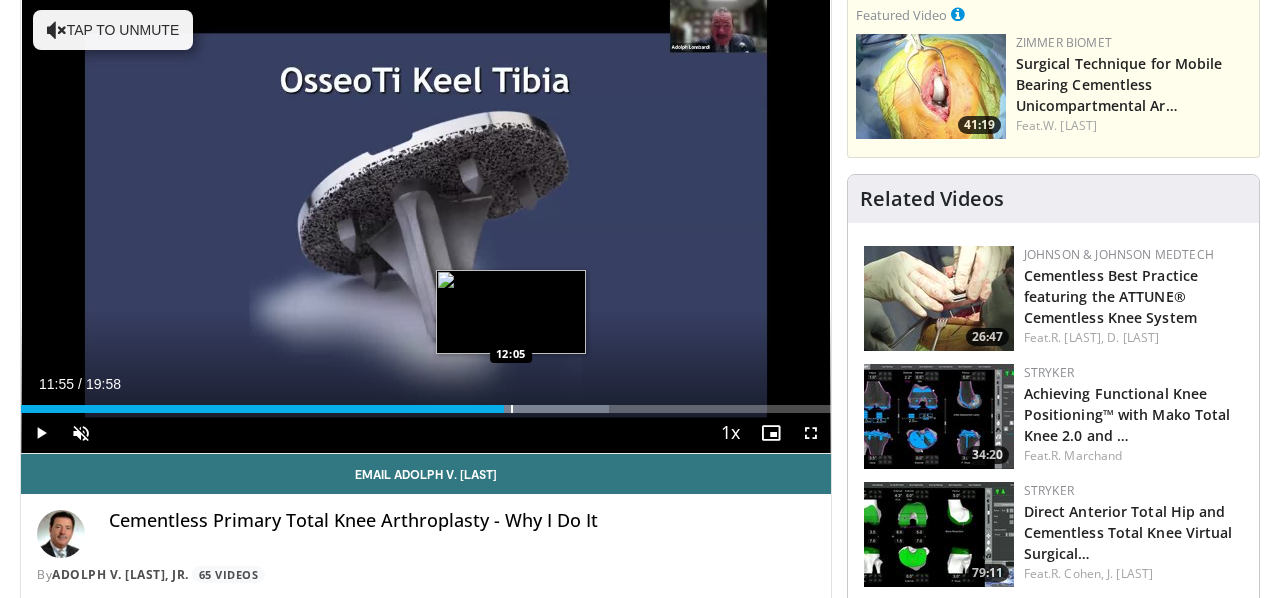 click at bounding box center [512, 409] 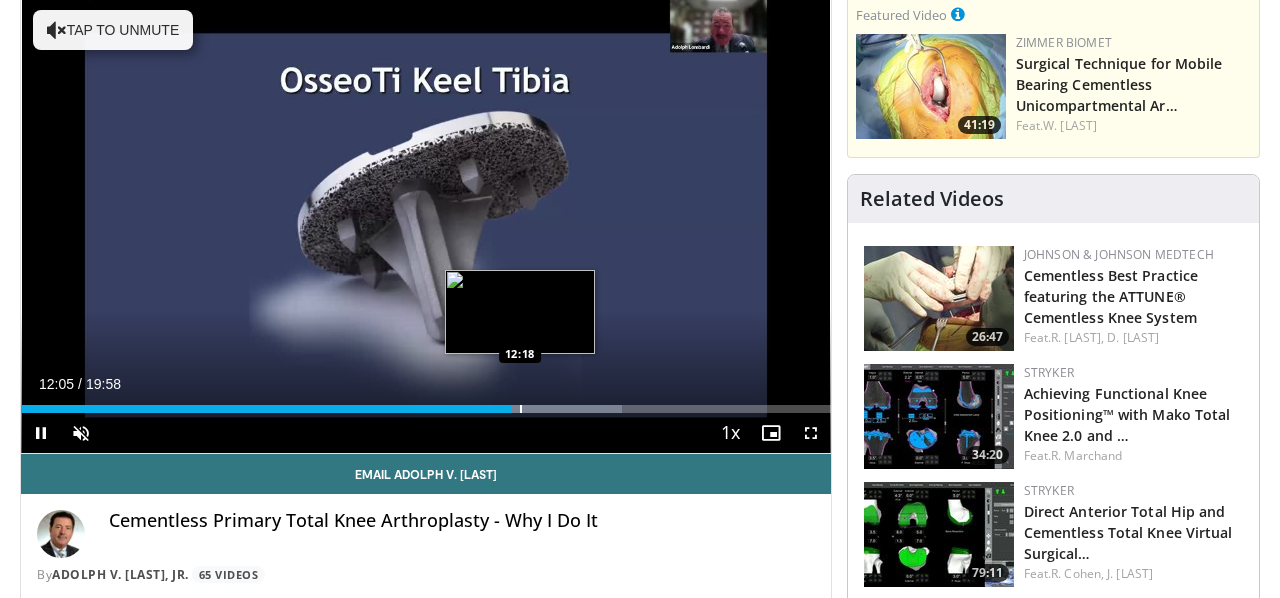 click at bounding box center (521, 409) 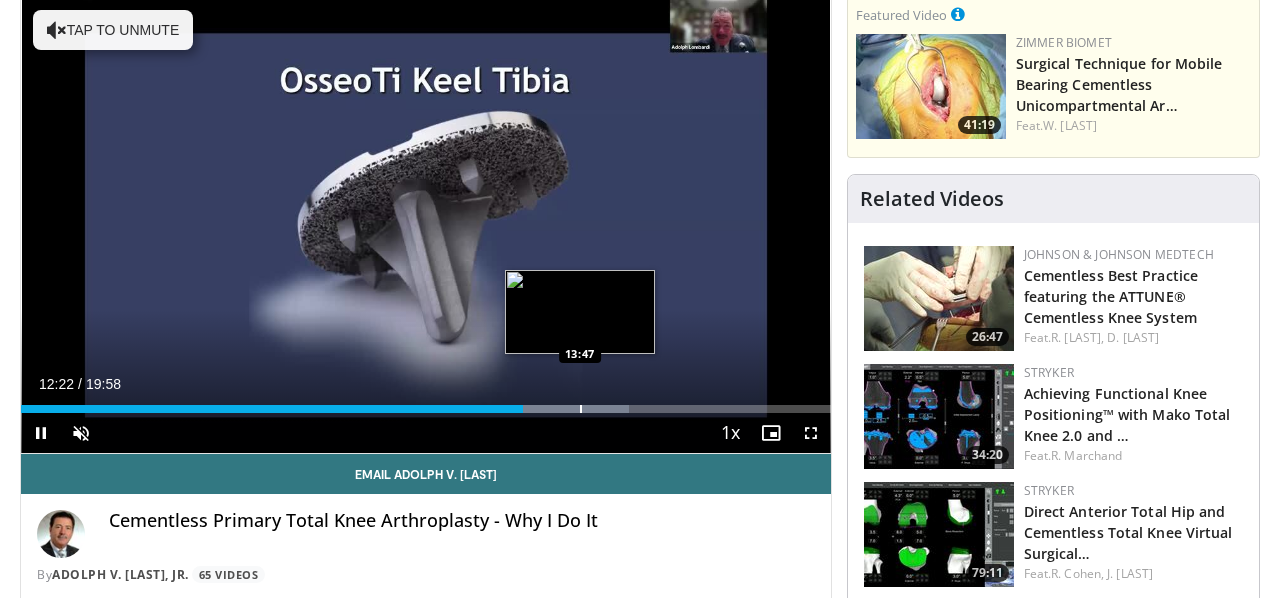 click at bounding box center [581, 409] 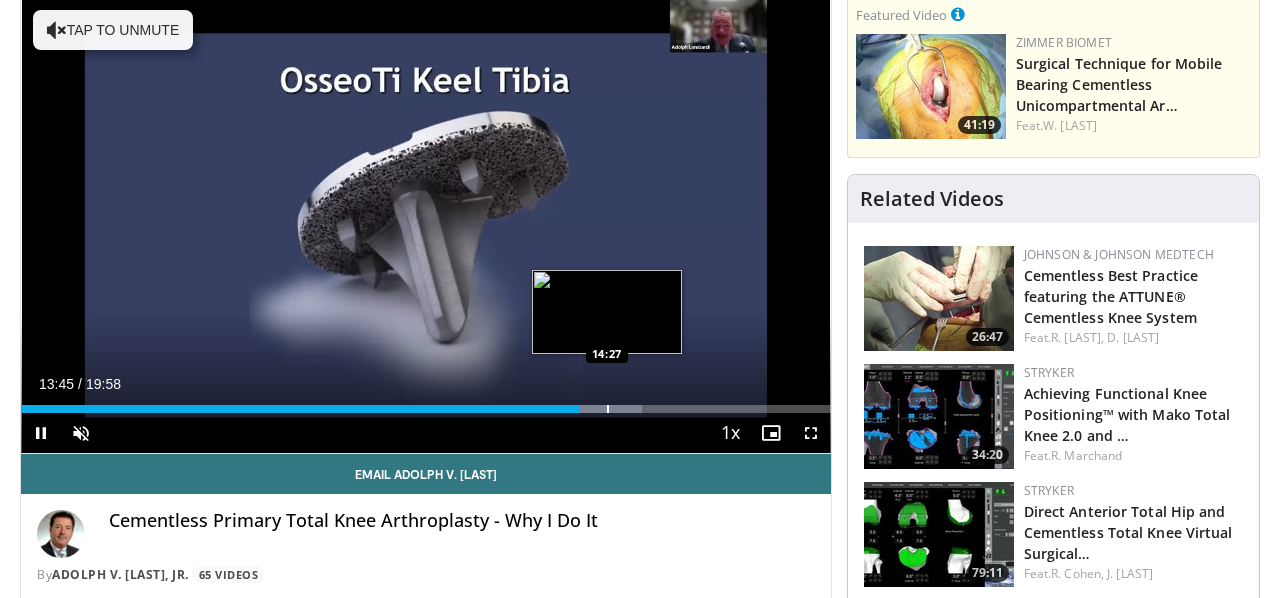 click on "Loaded :  76.75% 13:46 14:27" at bounding box center (426, 403) 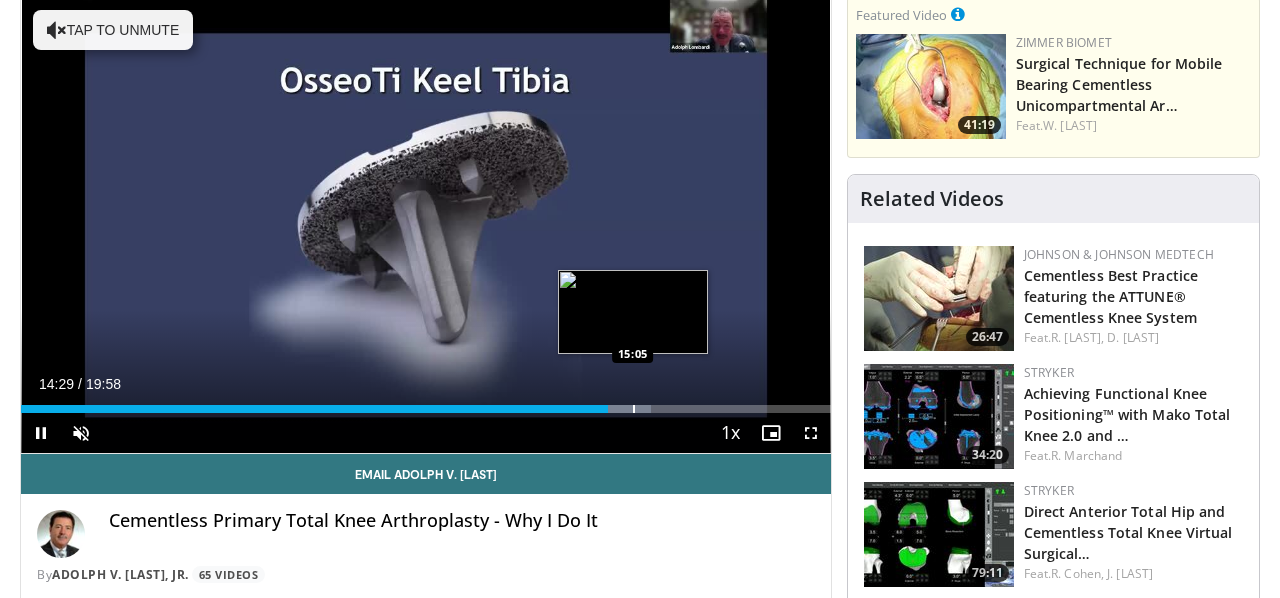 click at bounding box center (634, 409) 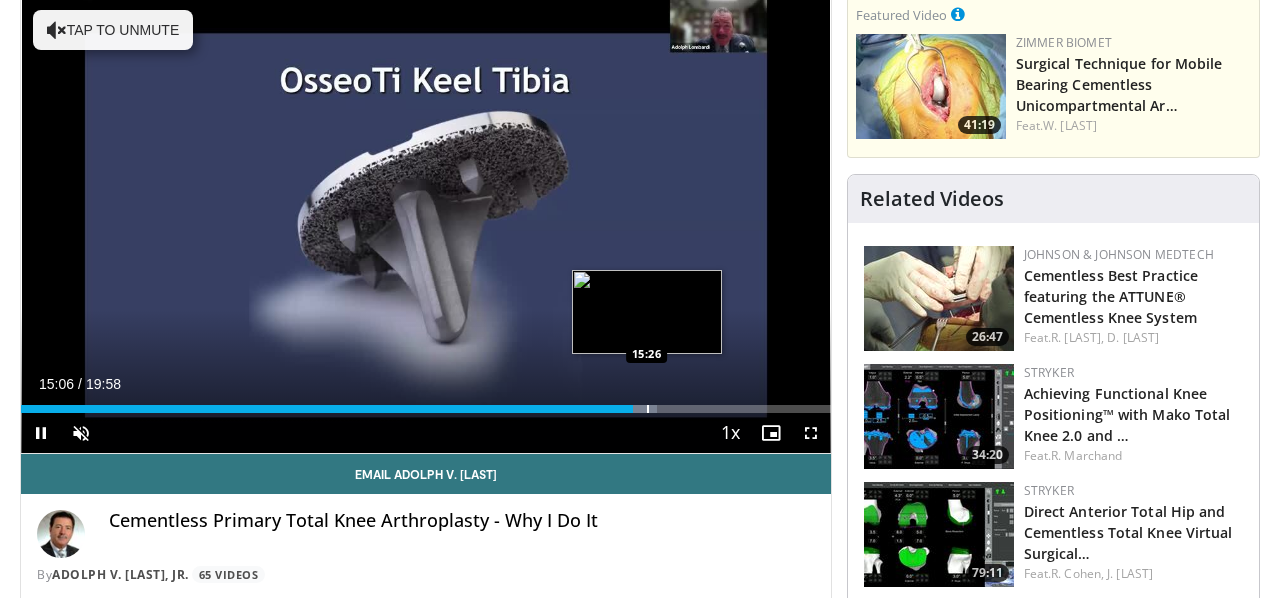 click at bounding box center [648, 409] 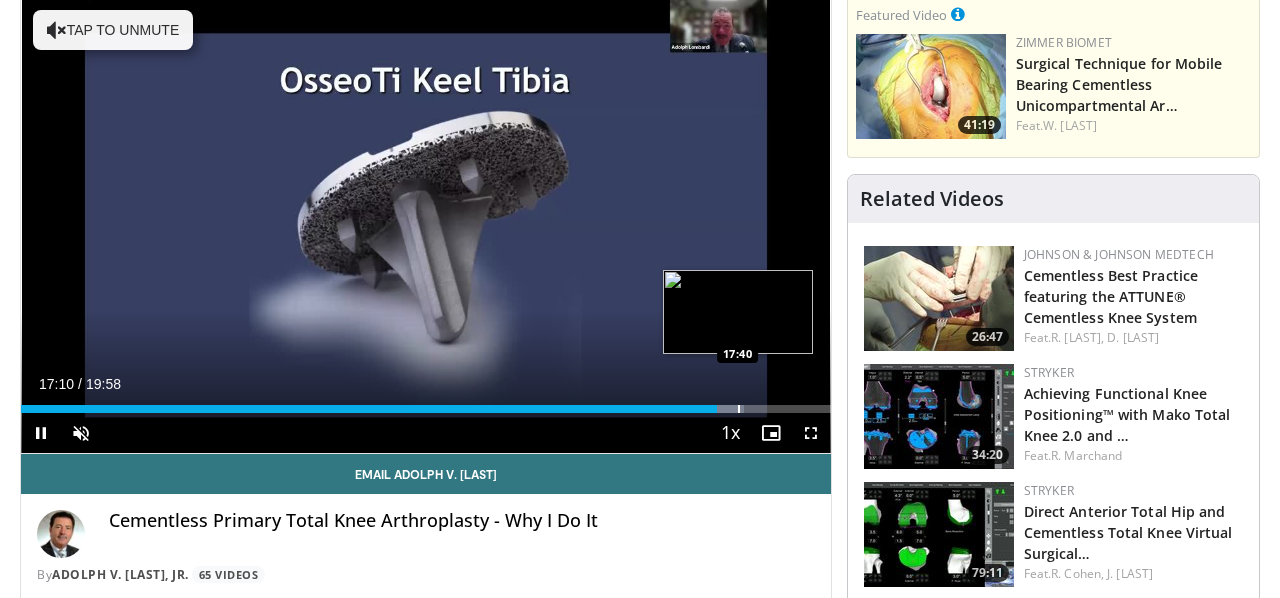 click at bounding box center [739, 409] 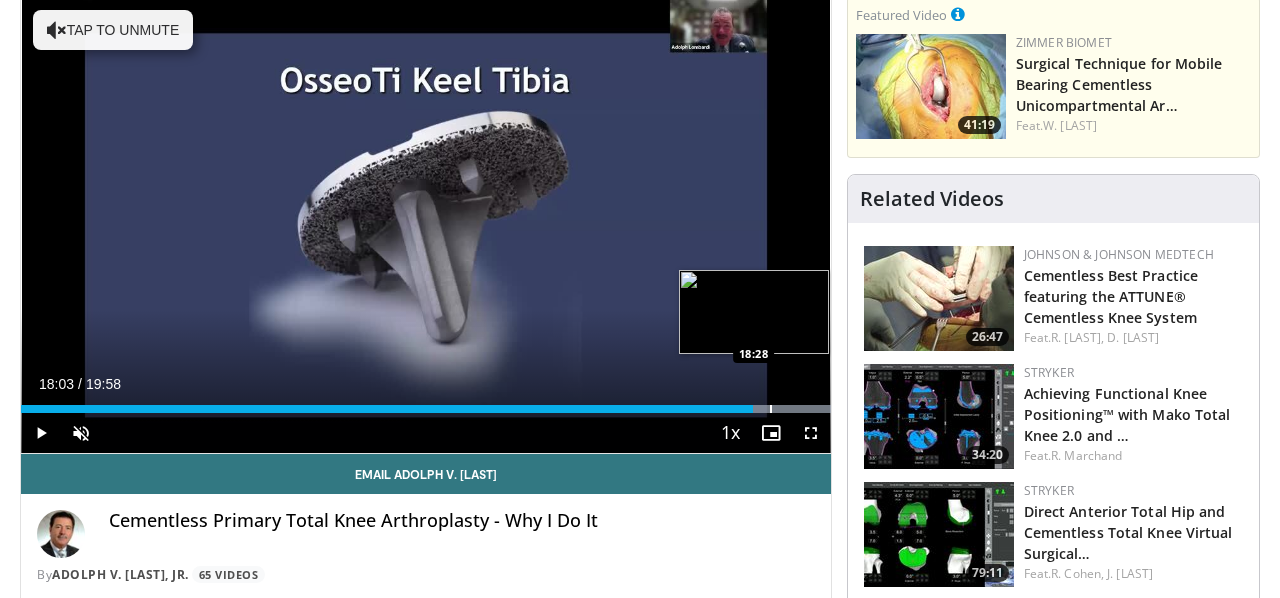 click at bounding box center [771, 409] 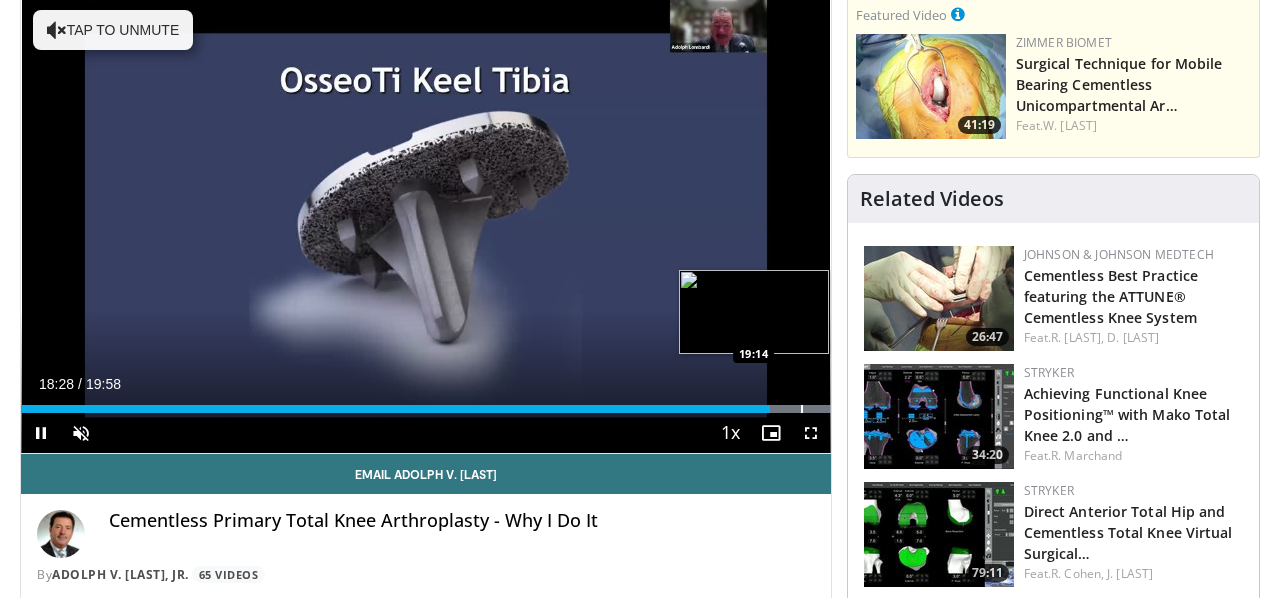 click at bounding box center (802, 409) 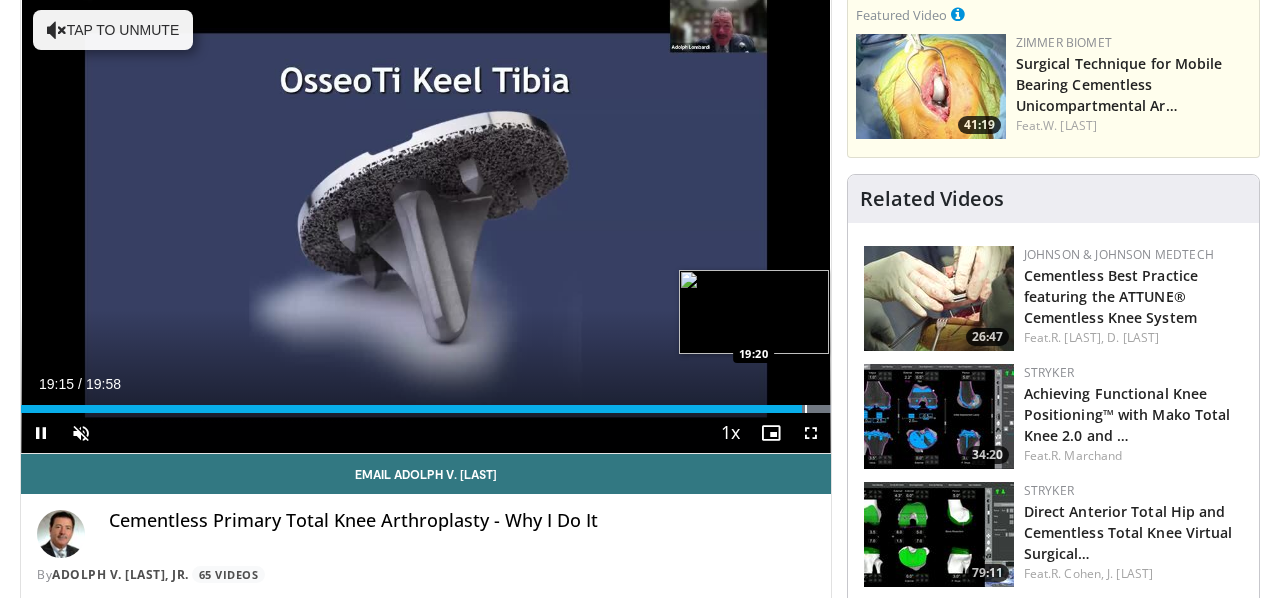 click at bounding box center (806, 409) 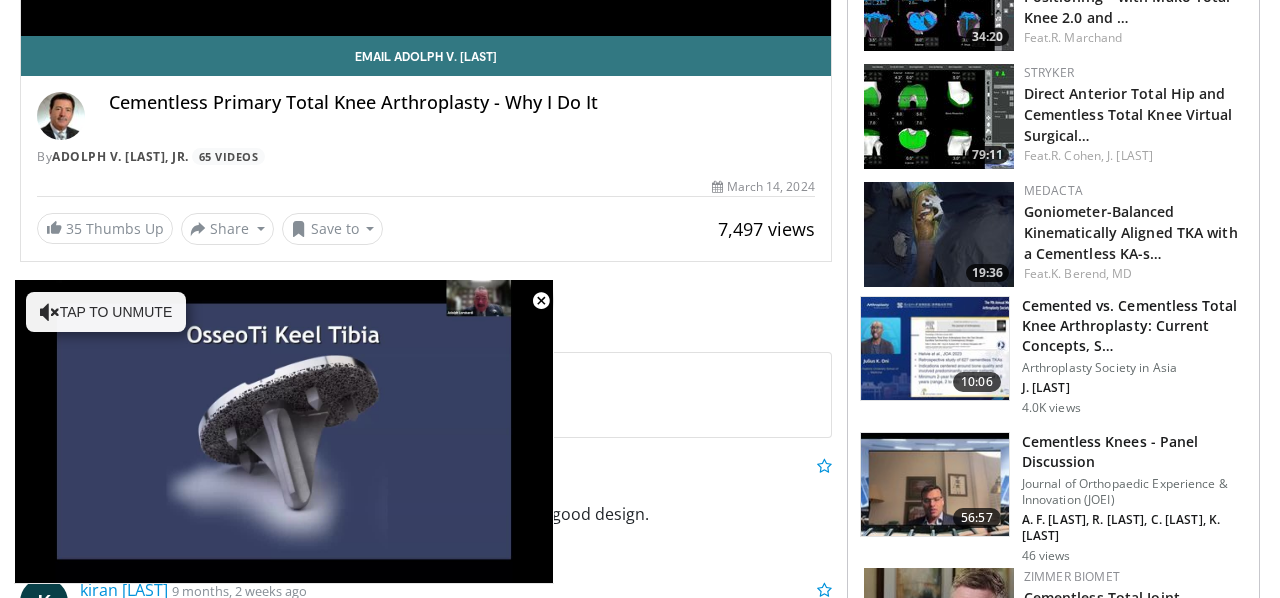 scroll, scrollTop: 590, scrollLeft: 0, axis: vertical 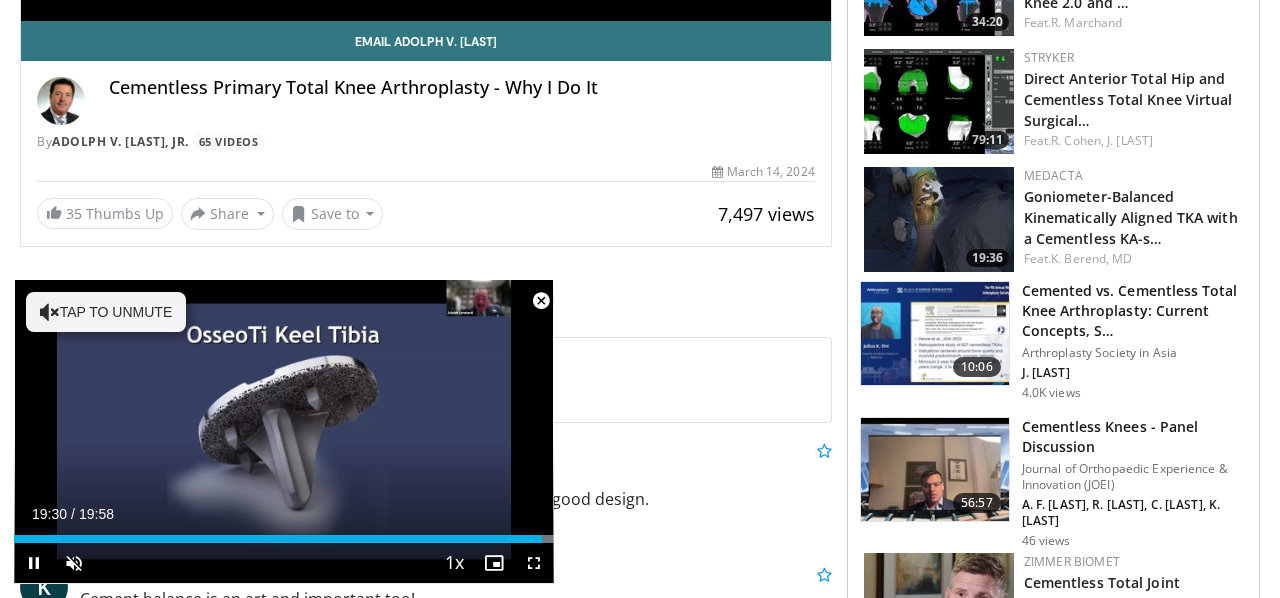 click at bounding box center (541, 301) 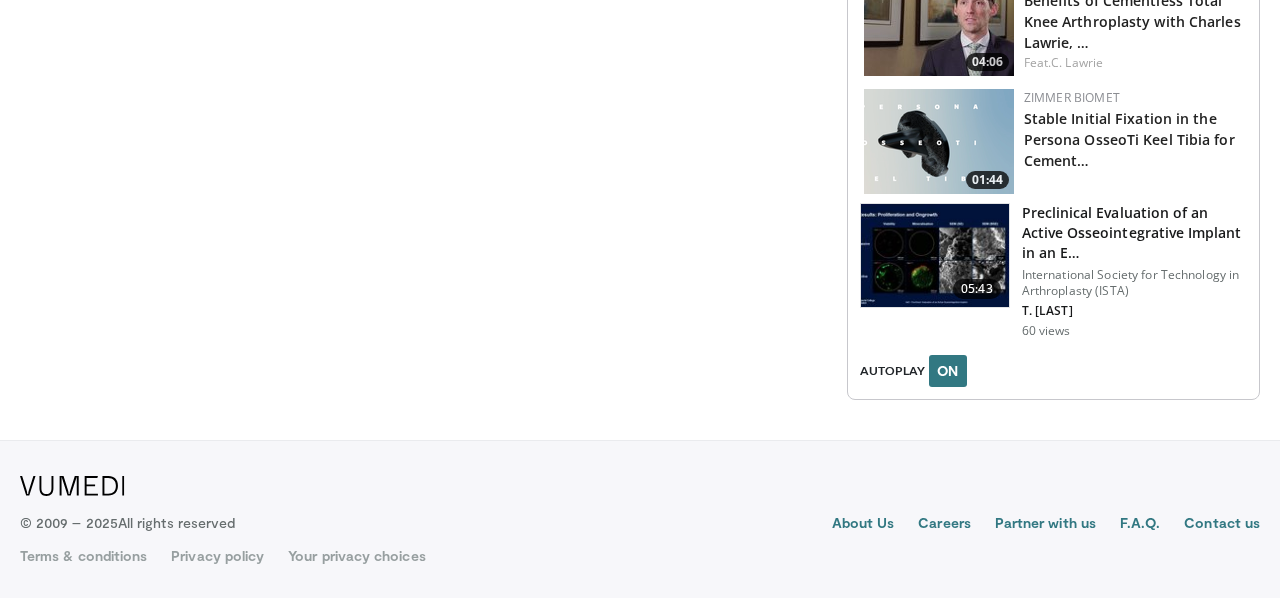 scroll, scrollTop: 2540, scrollLeft: 0, axis: vertical 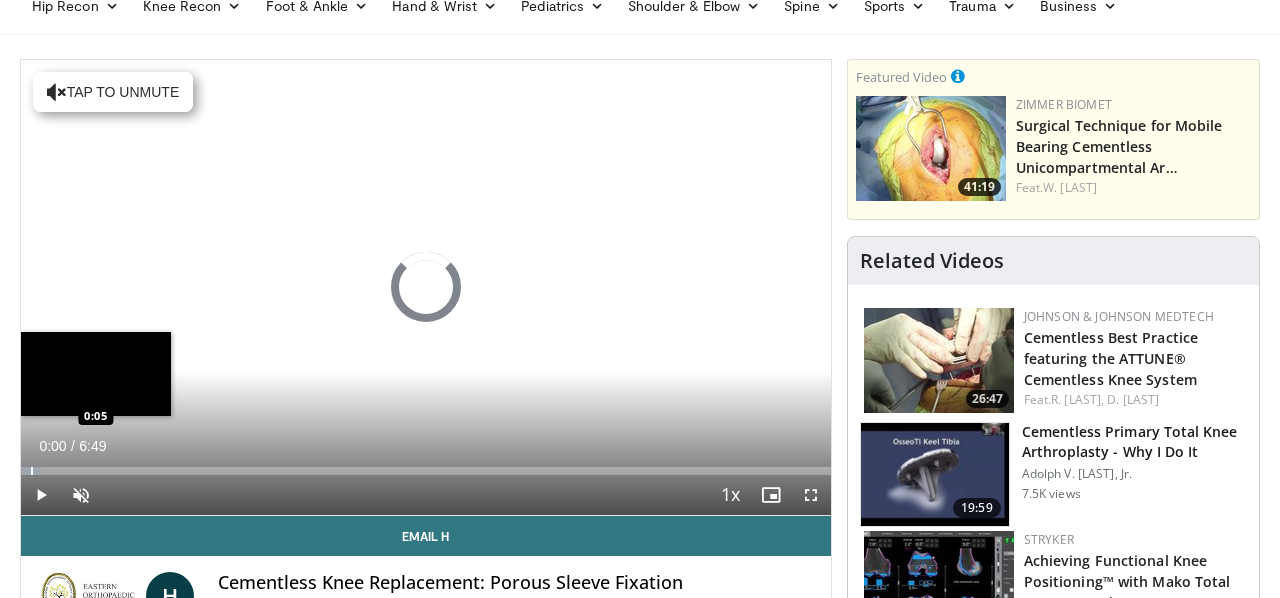 click at bounding box center (31, 471) 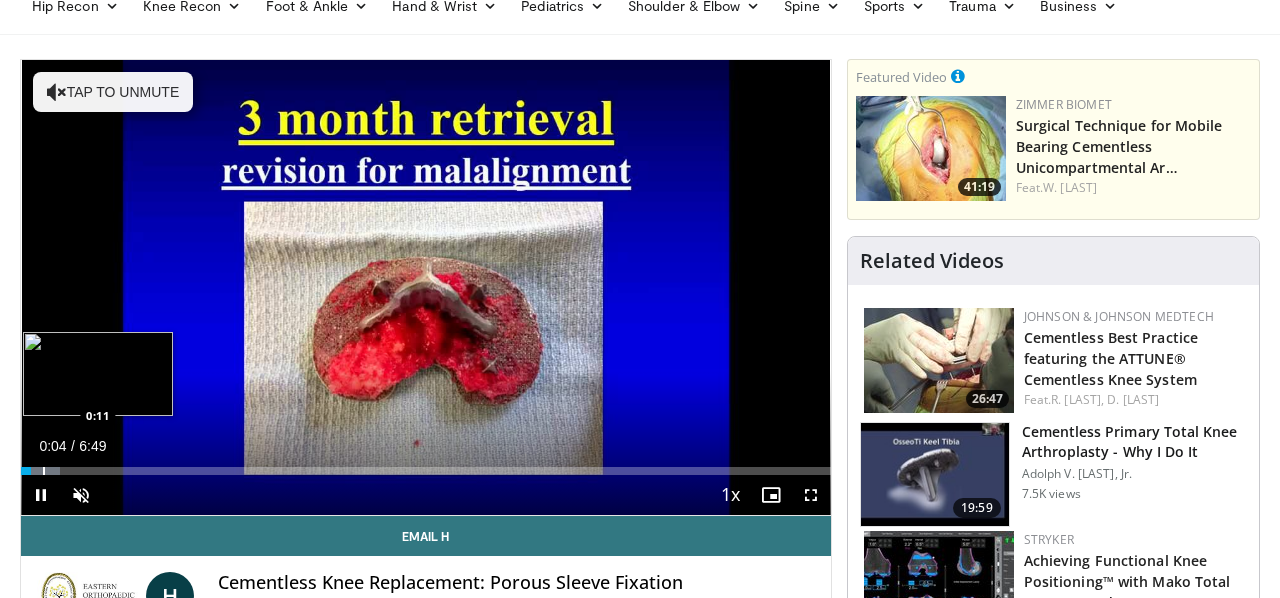 click on "10 seconds
Tap to unmute" at bounding box center (426, 287) 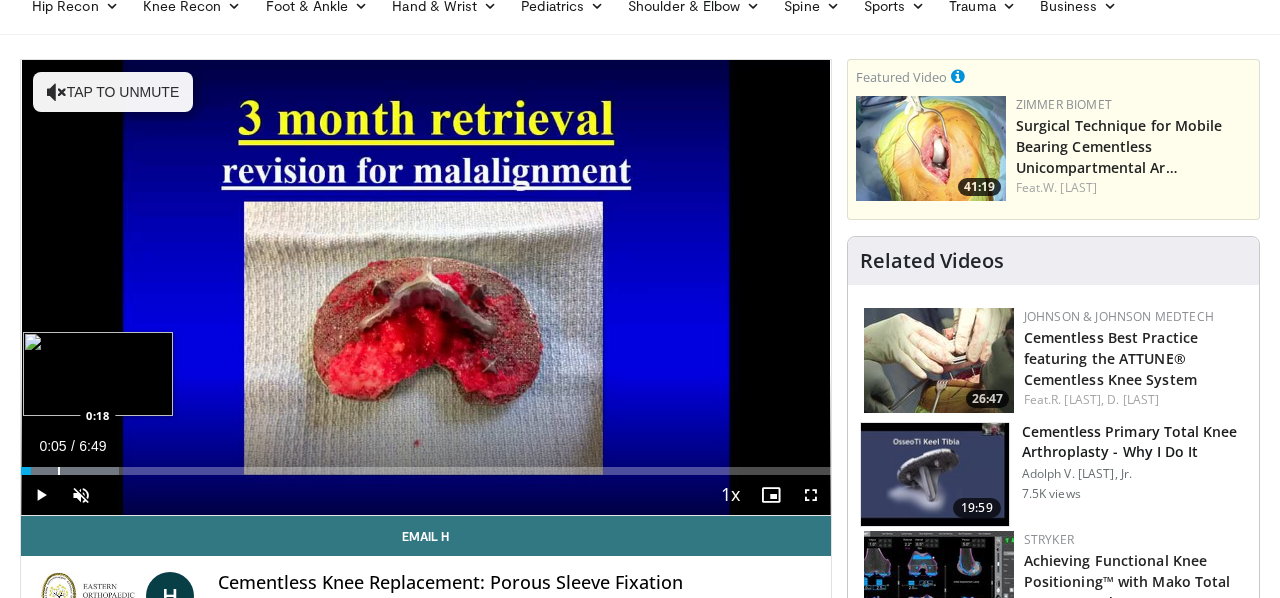 click at bounding box center (59, 471) 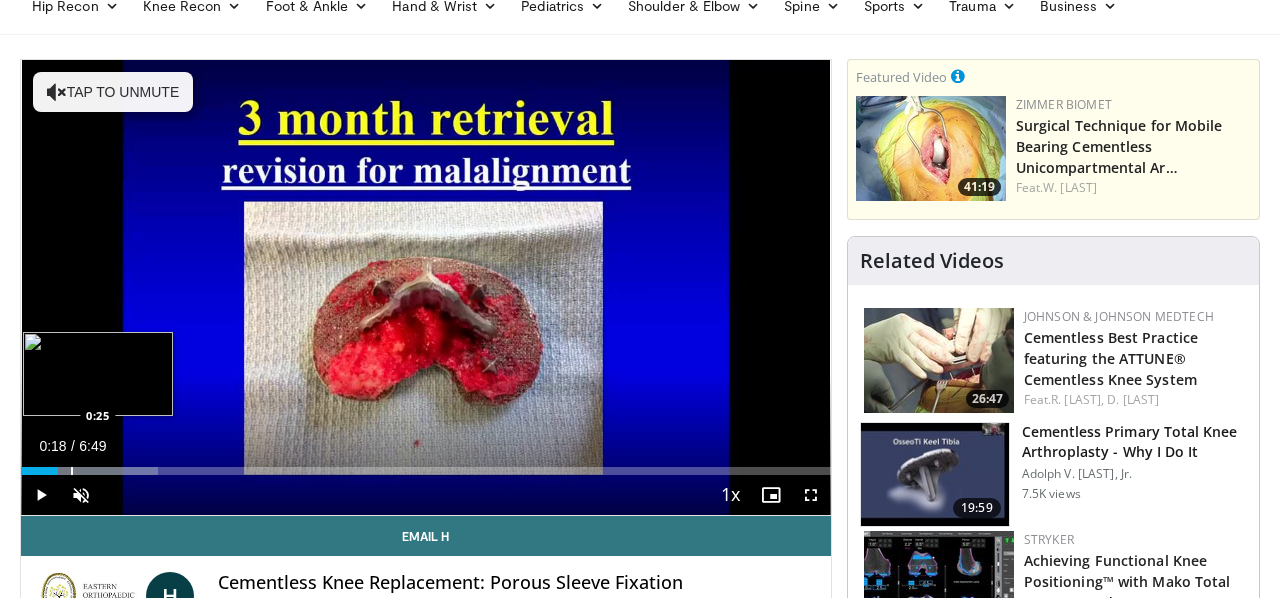 click at bounding box center [72, 471] 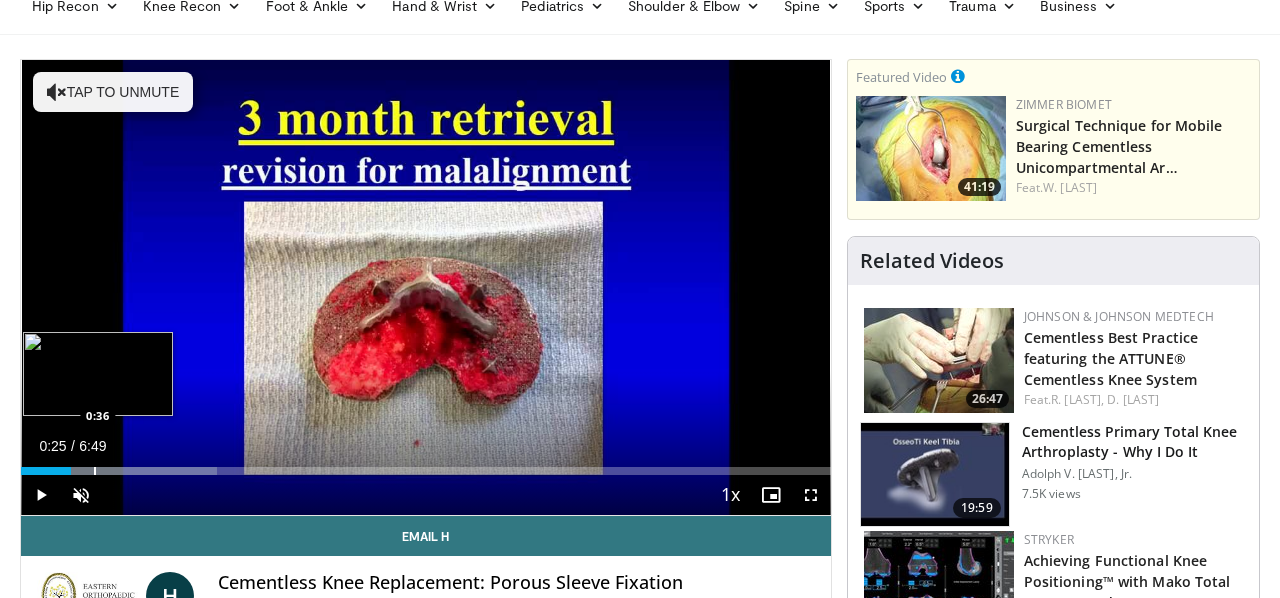 click at bounding box center (95, 471) 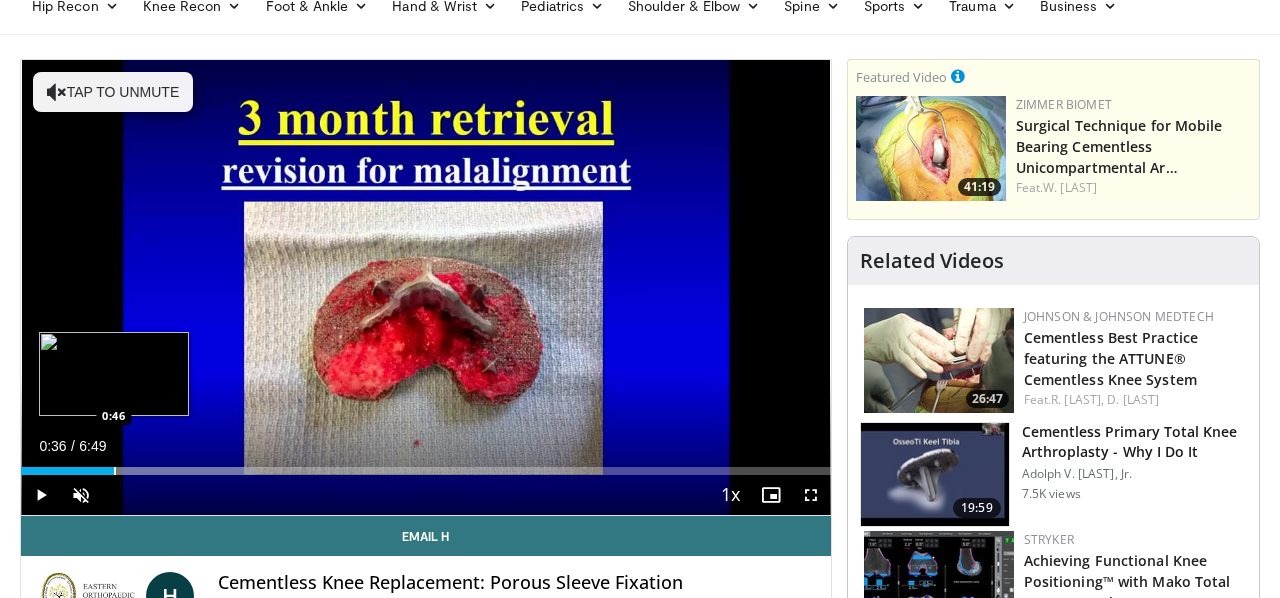 click at bounding box center (115, 471) 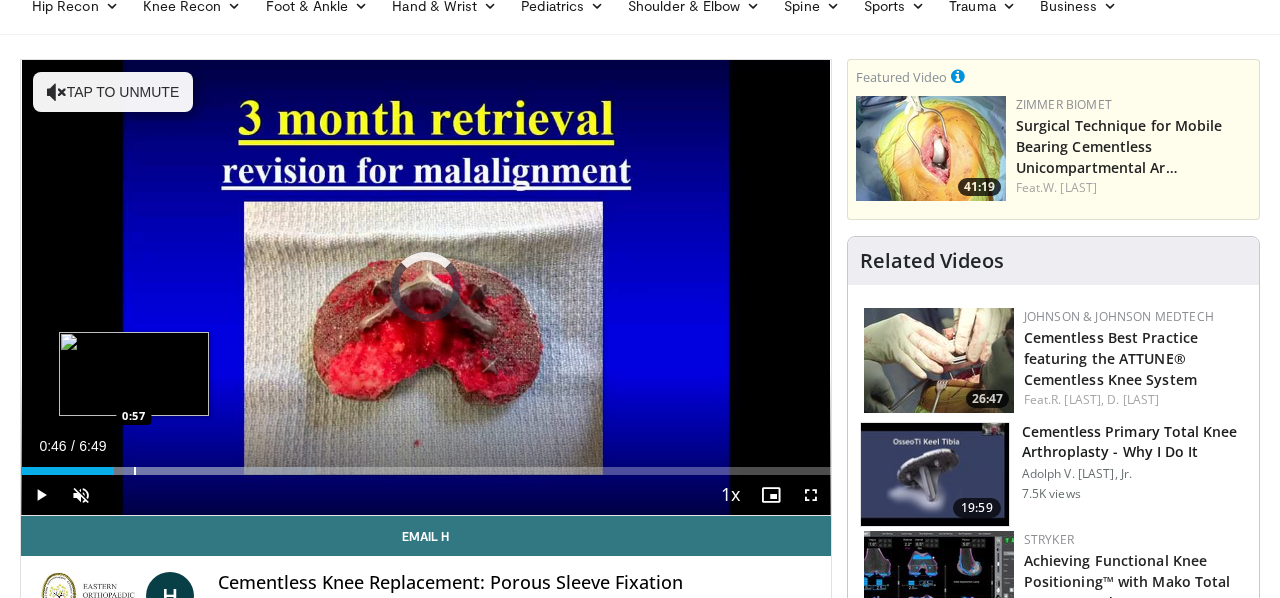 click at bounding box center (135, 471) 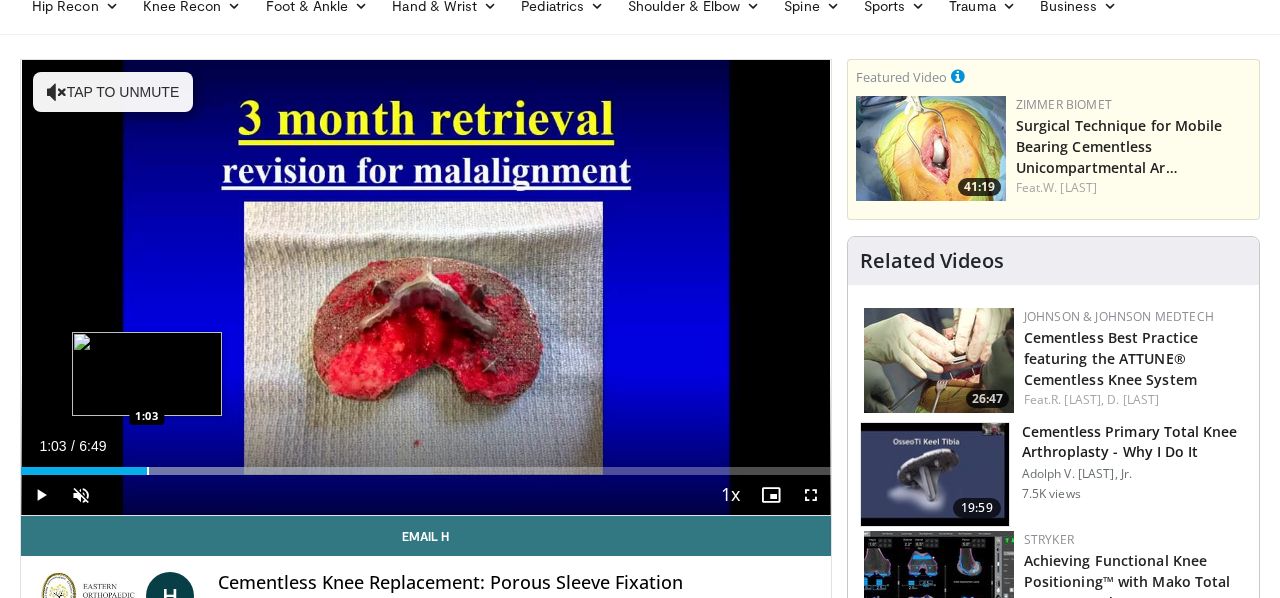 click at bounding box center (148, 471) 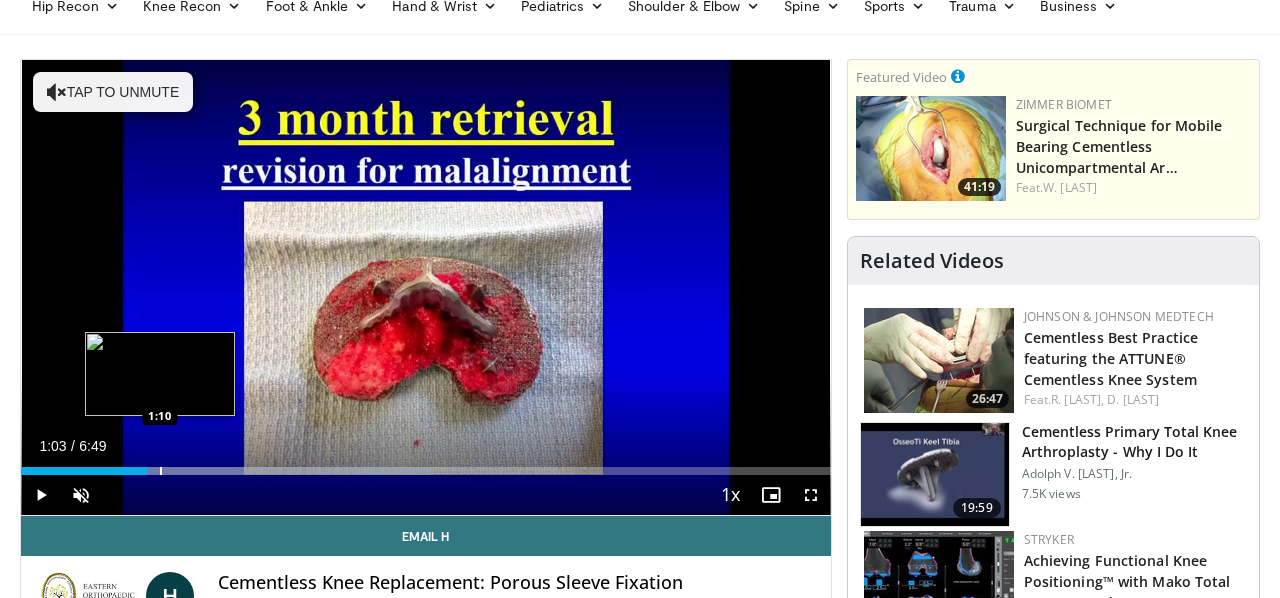 click at bounding box center (161, 471) 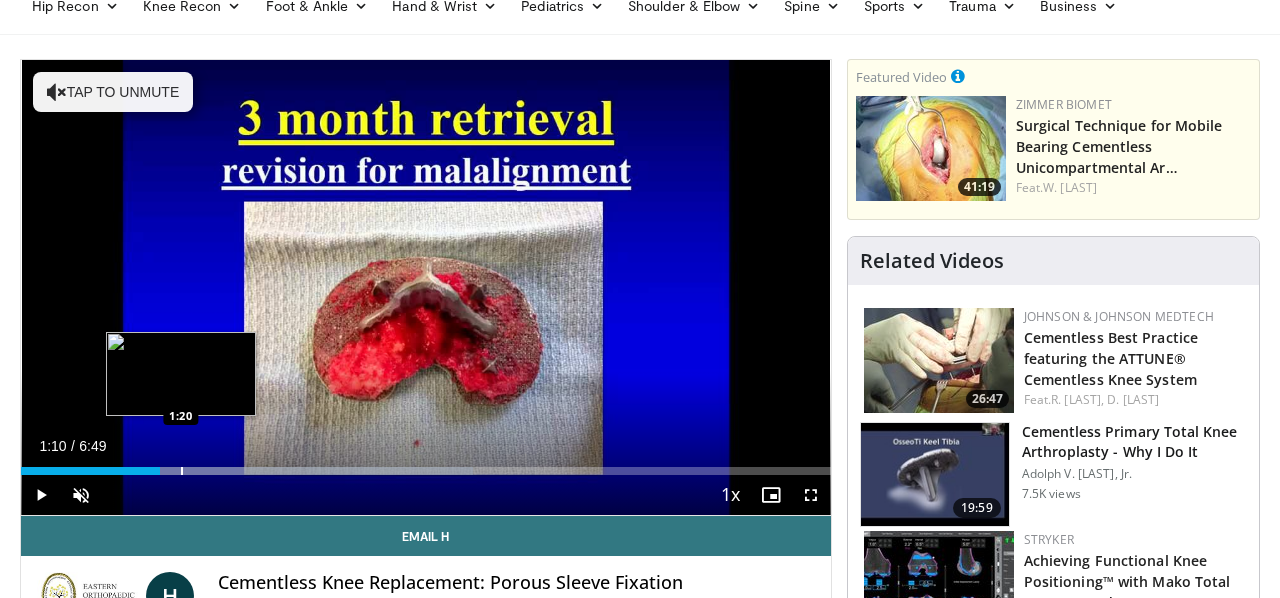 click at bounding box center (182, 471) 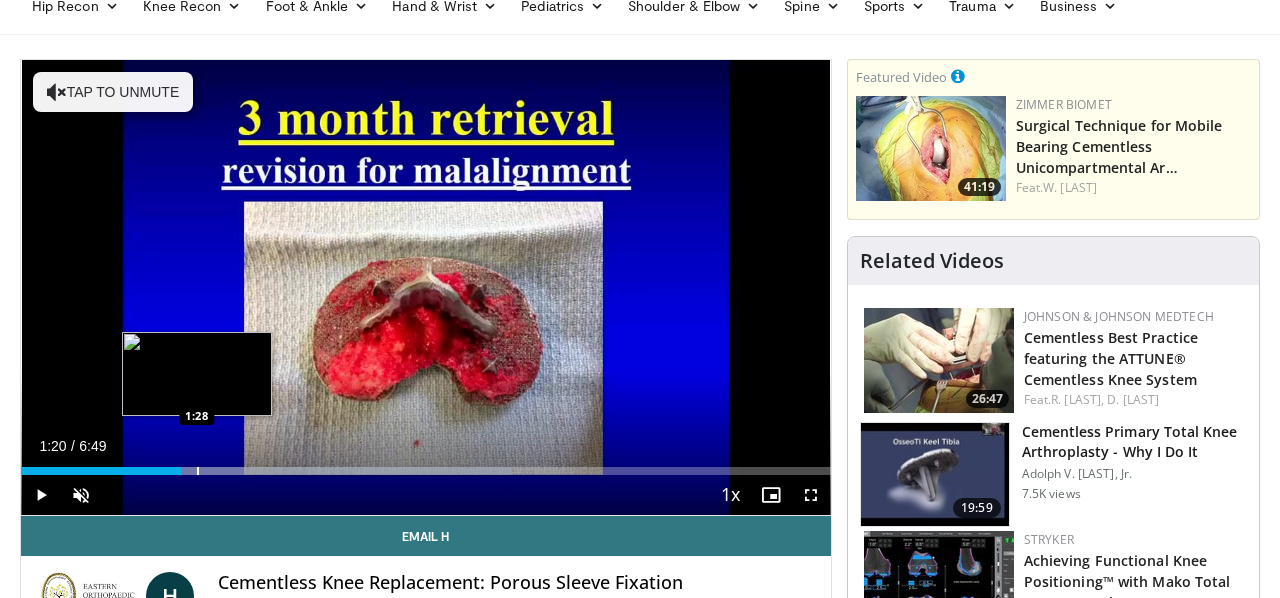 click at bounding box center [198, 471] 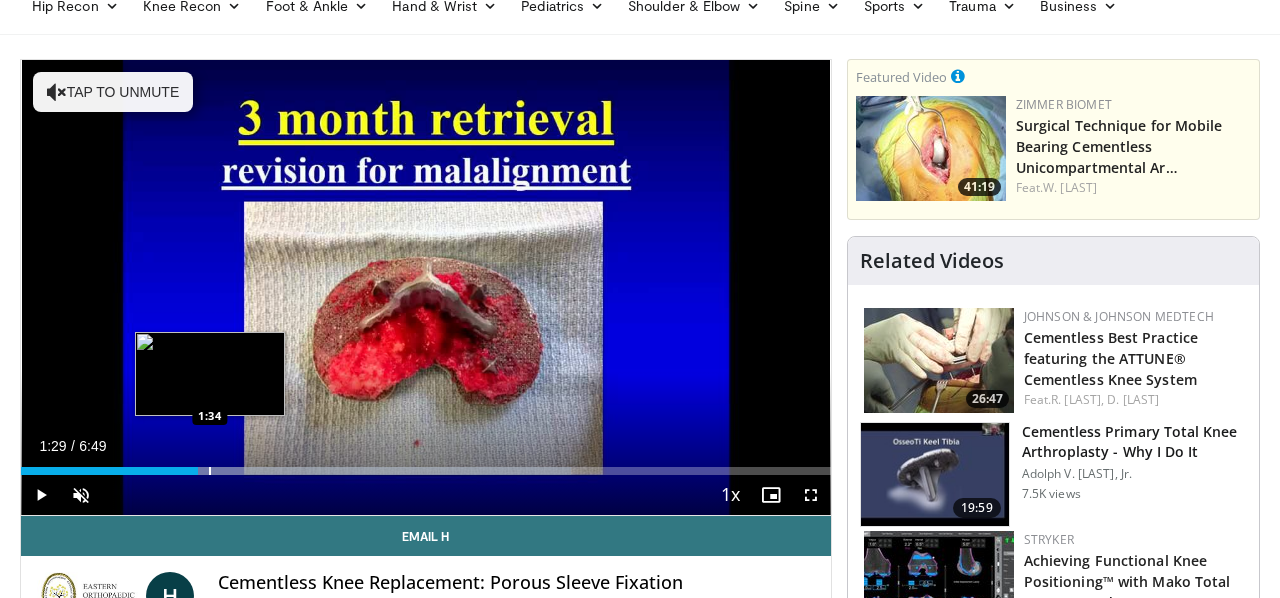 click at bounding box center [210, 471] 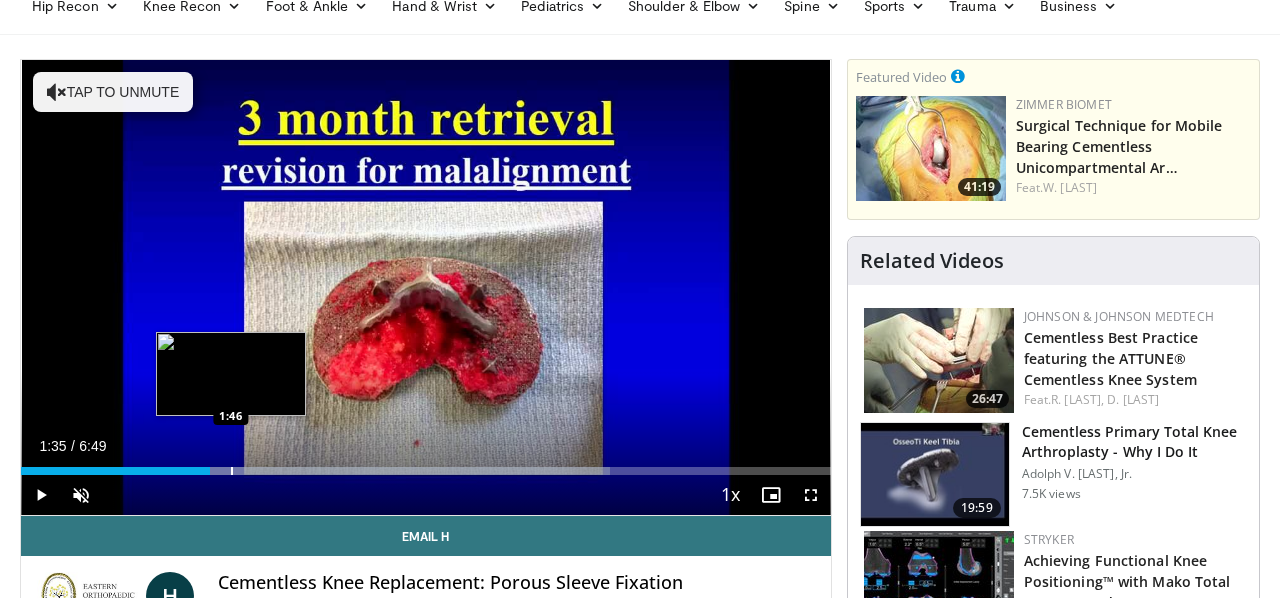 click on "Loaded :  72.70% 1:35 1:46" at bounding box center (426, 465) 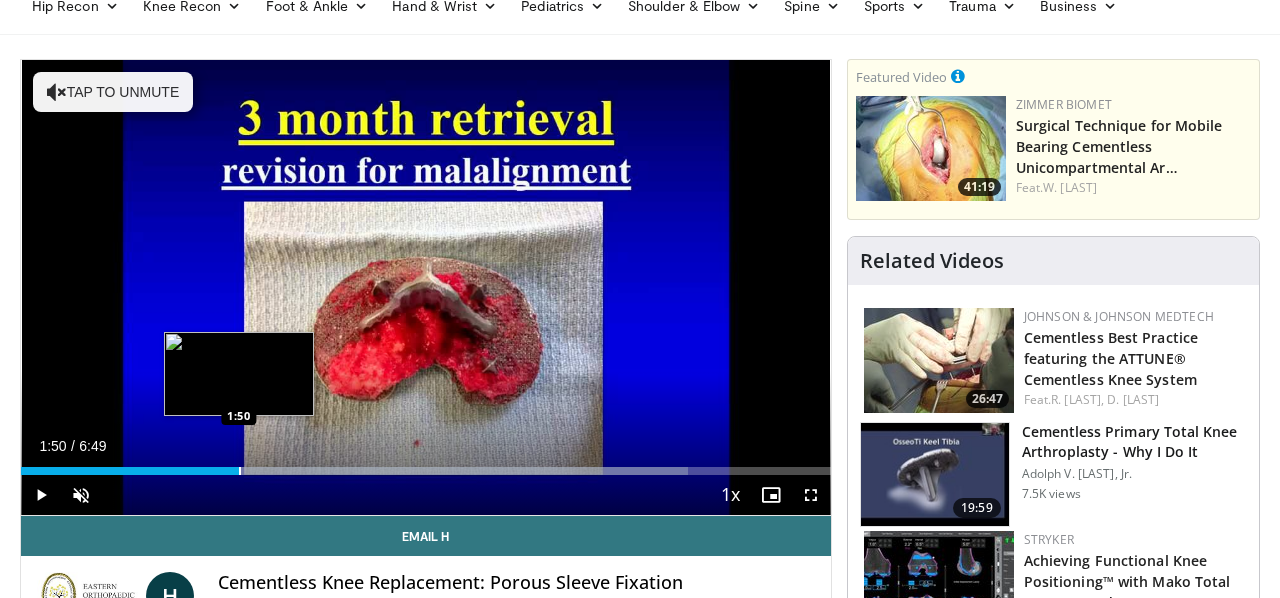 click at bounding box center (240, 471) 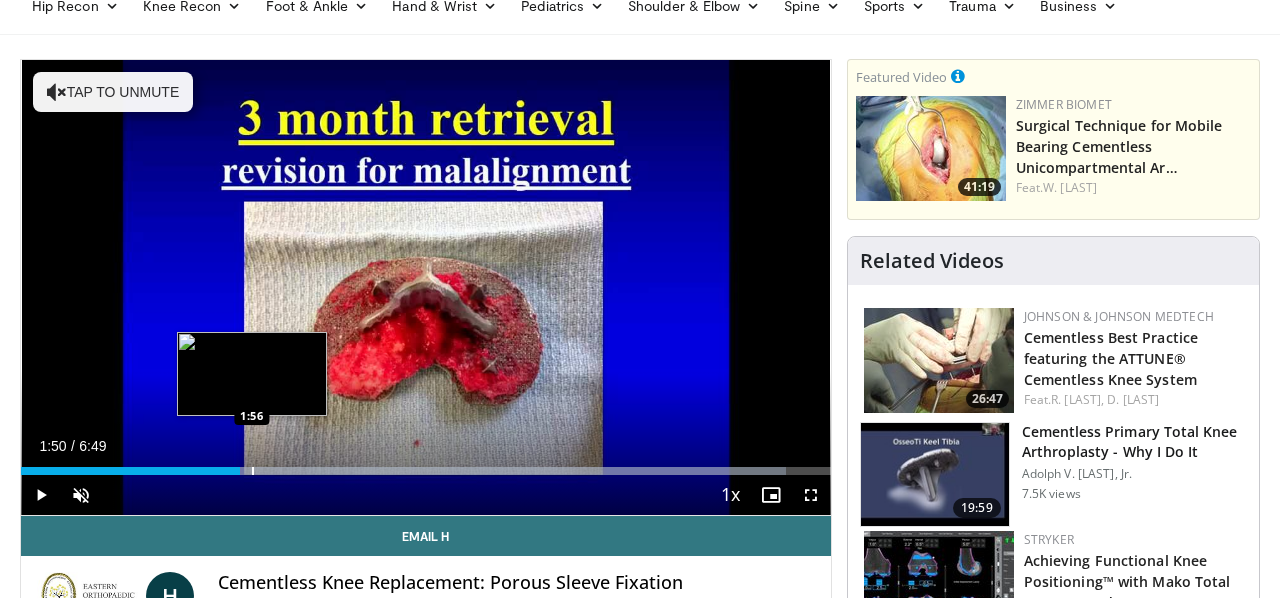 click at bounding box center [253, 471] 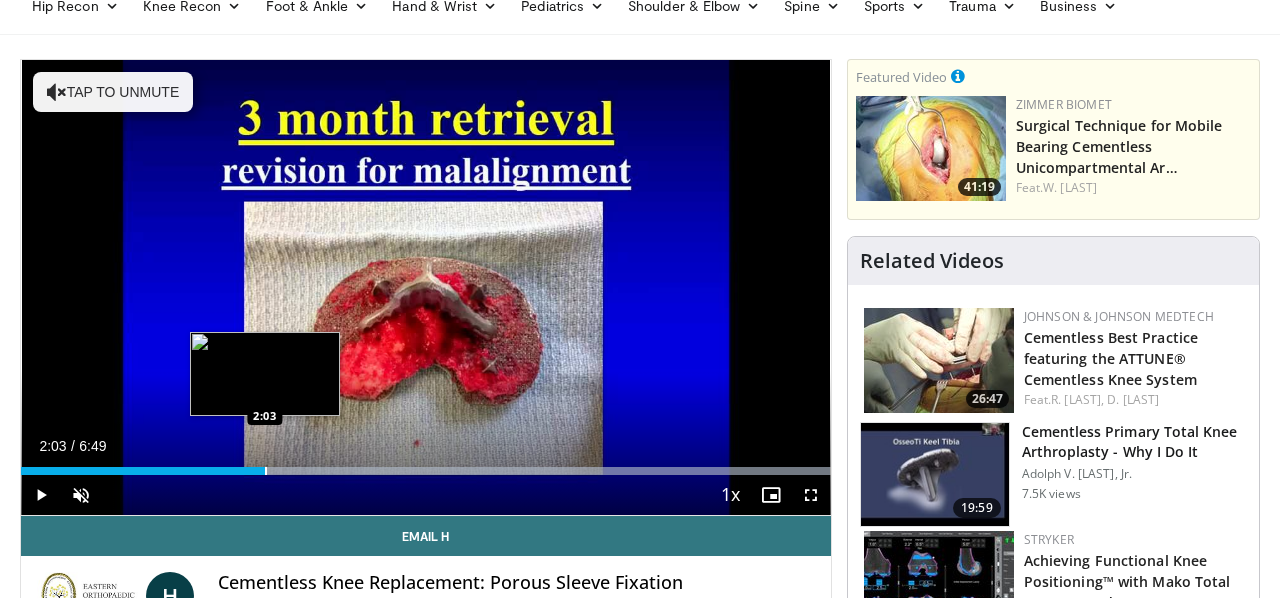 click at bounding box center (266, 471) 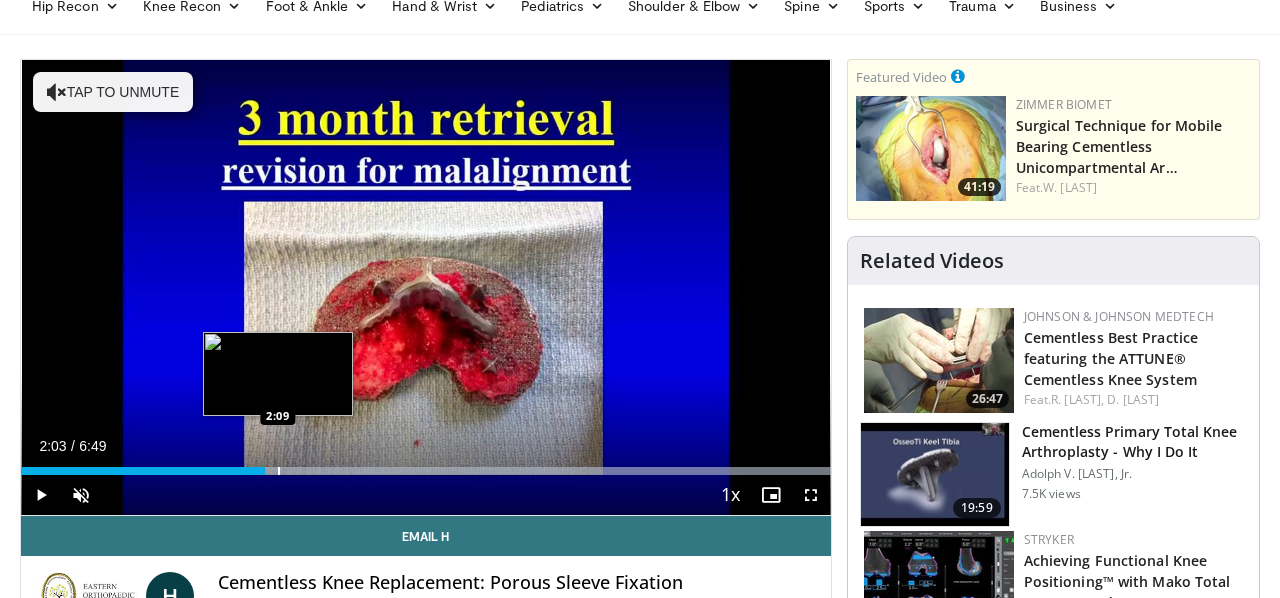 click at bounding box center [279, 471] 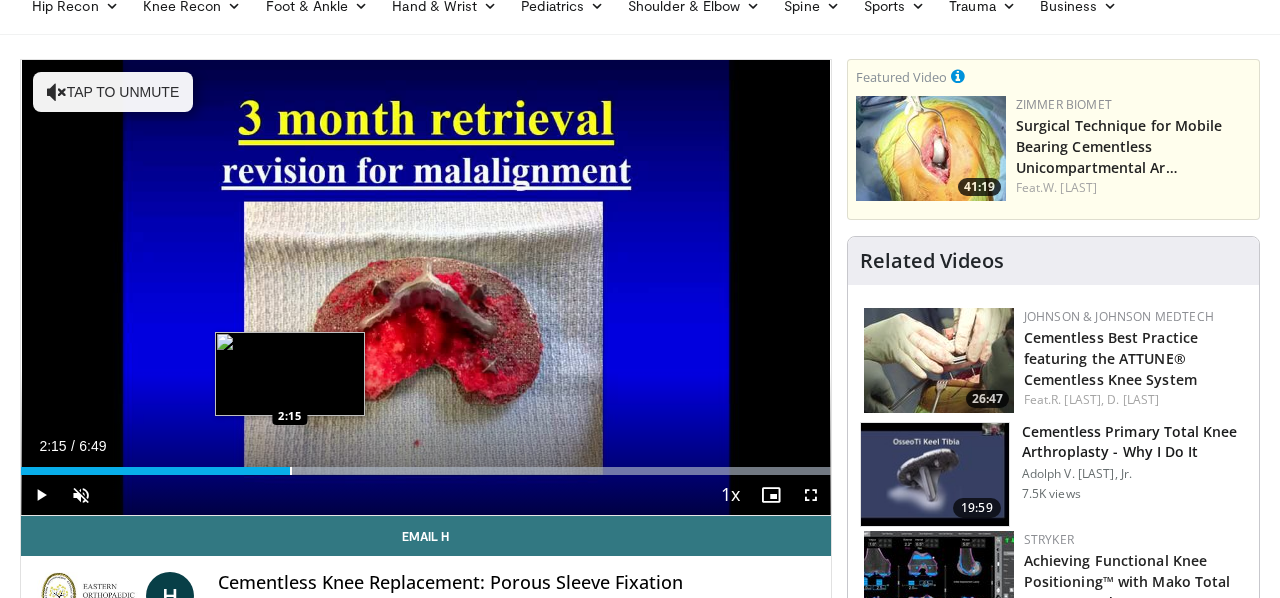 click at bounding box center (291, 471) 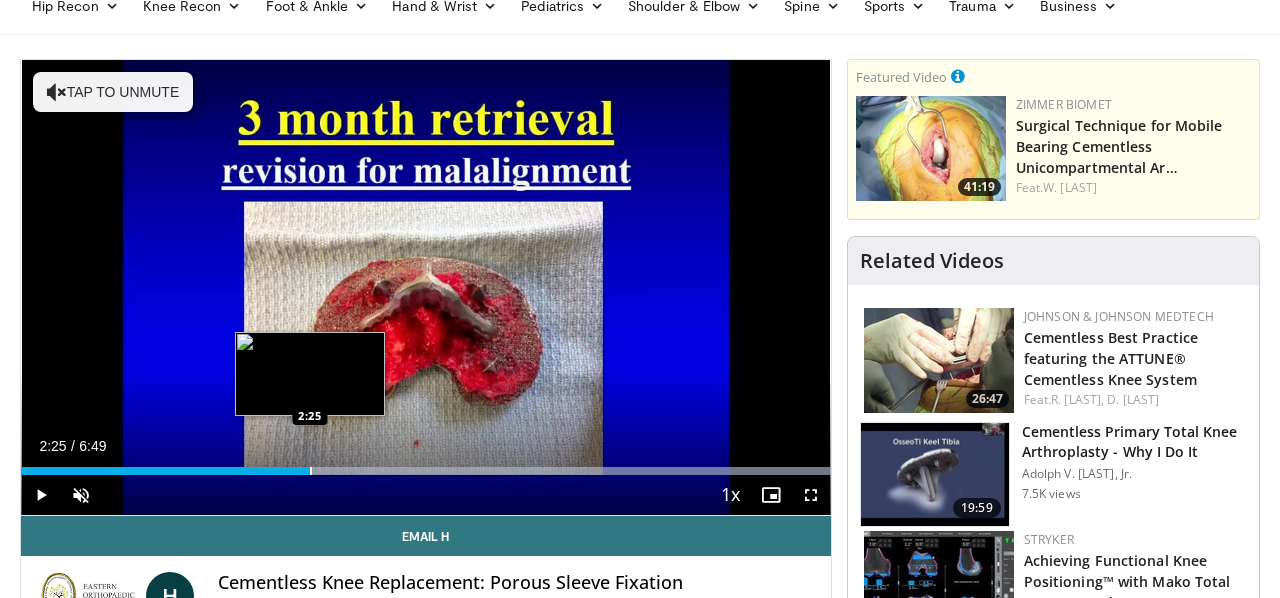 click at bounding box center [311, 471] 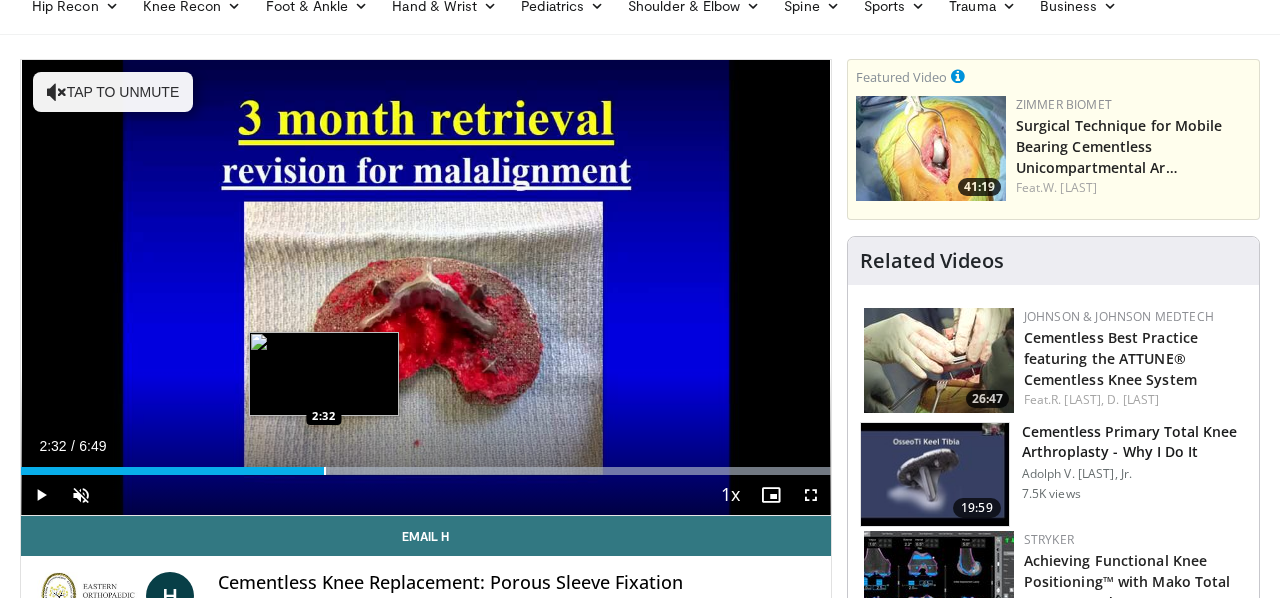 click at bounding box center [325, 471] 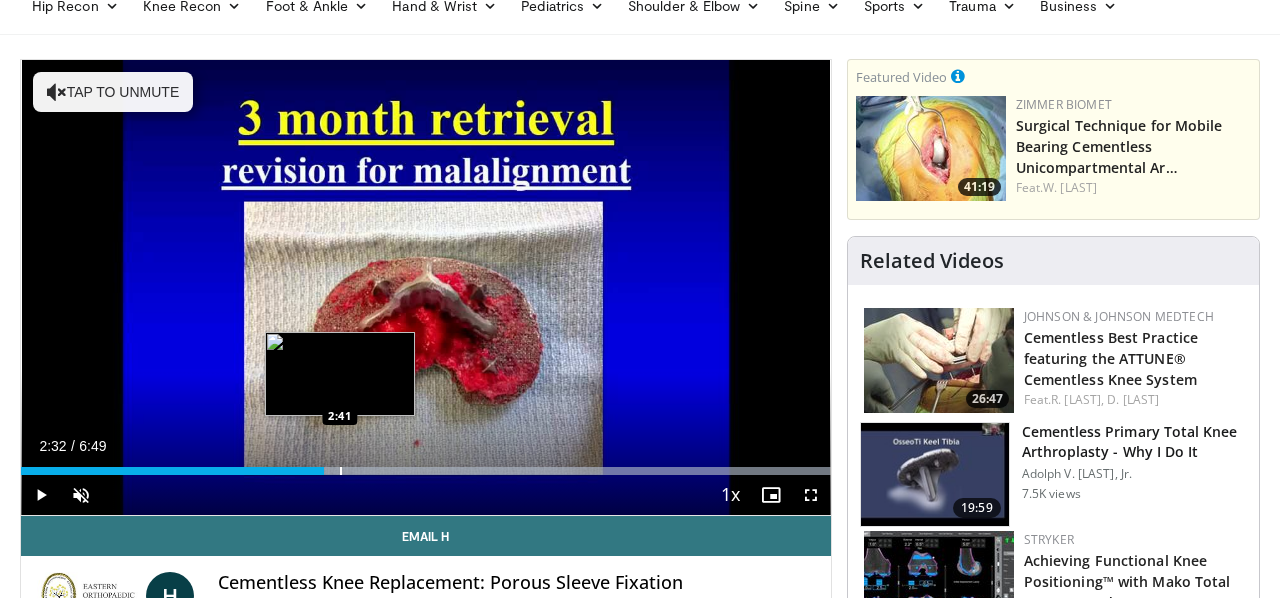 click at bounding box center (341, 471) 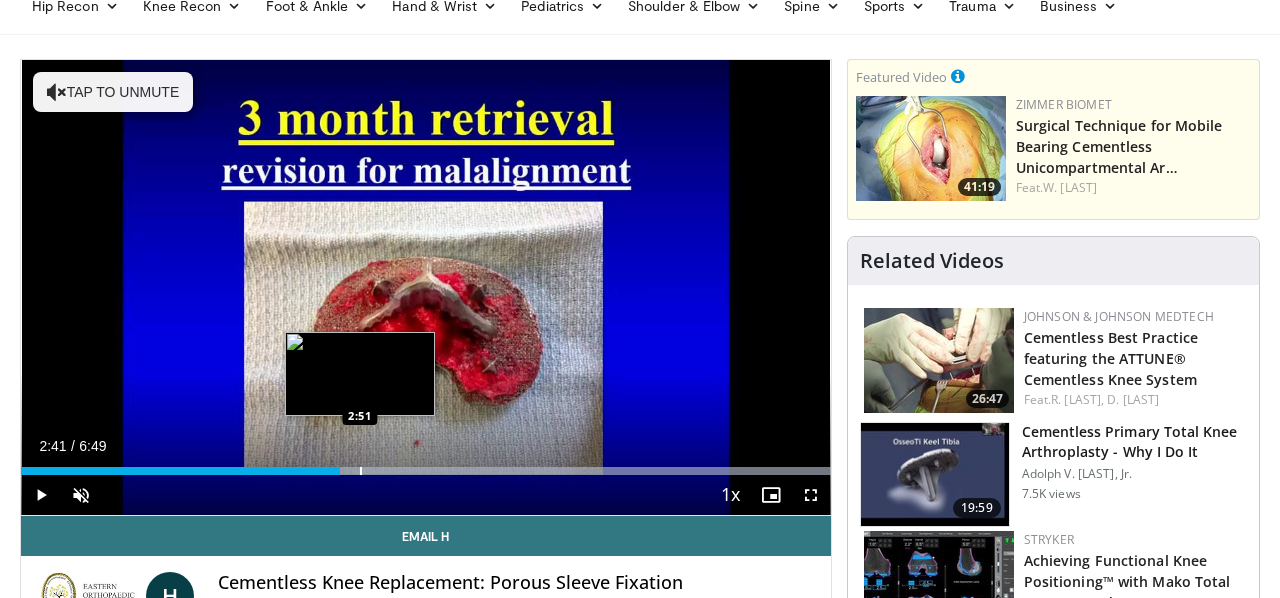 click at bounding box center (361, 471) 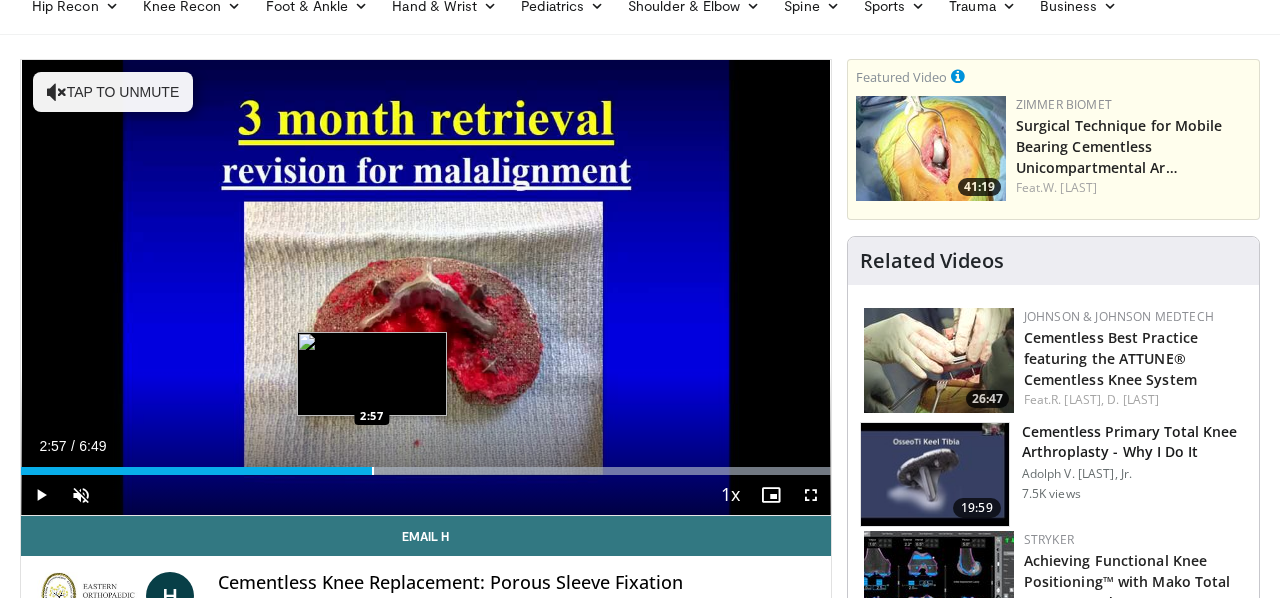 click at bounding box center (373, 471) 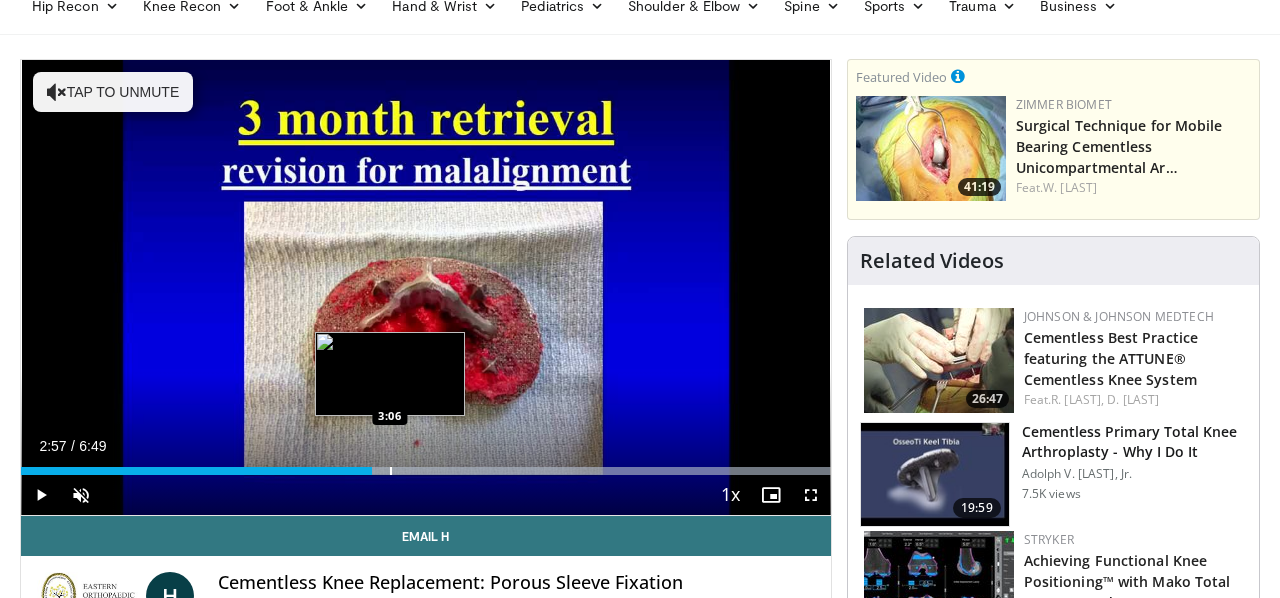 click at bounding box center [391, 471] 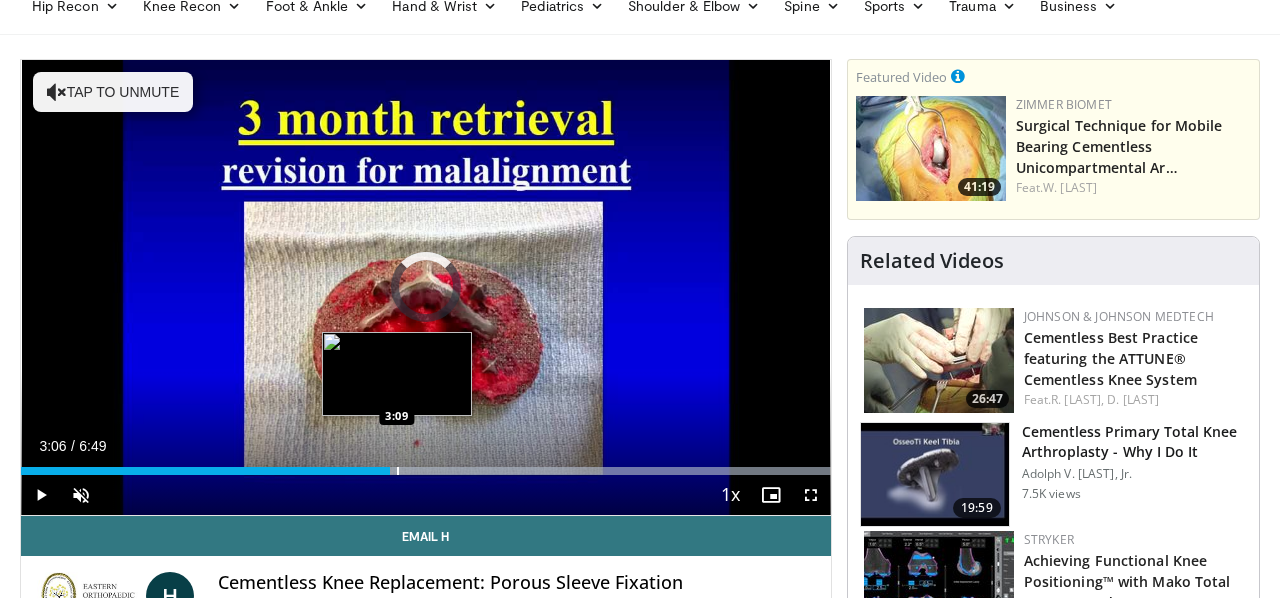 click at bounding box center (398, 471) 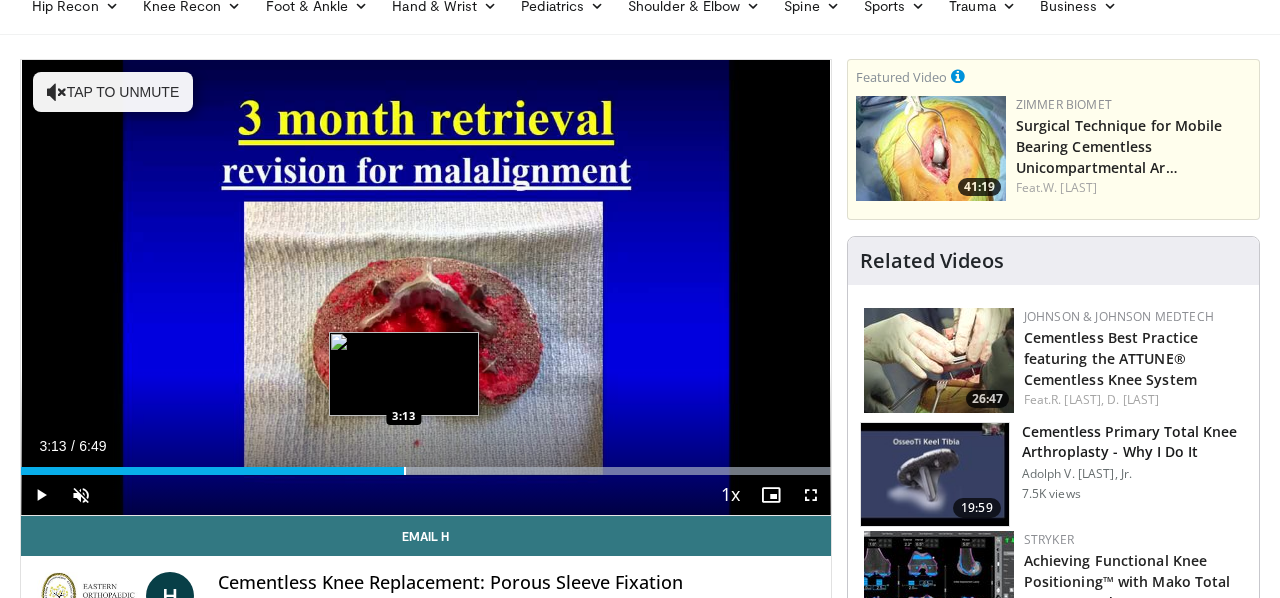 click at bounding box center [405, 471] 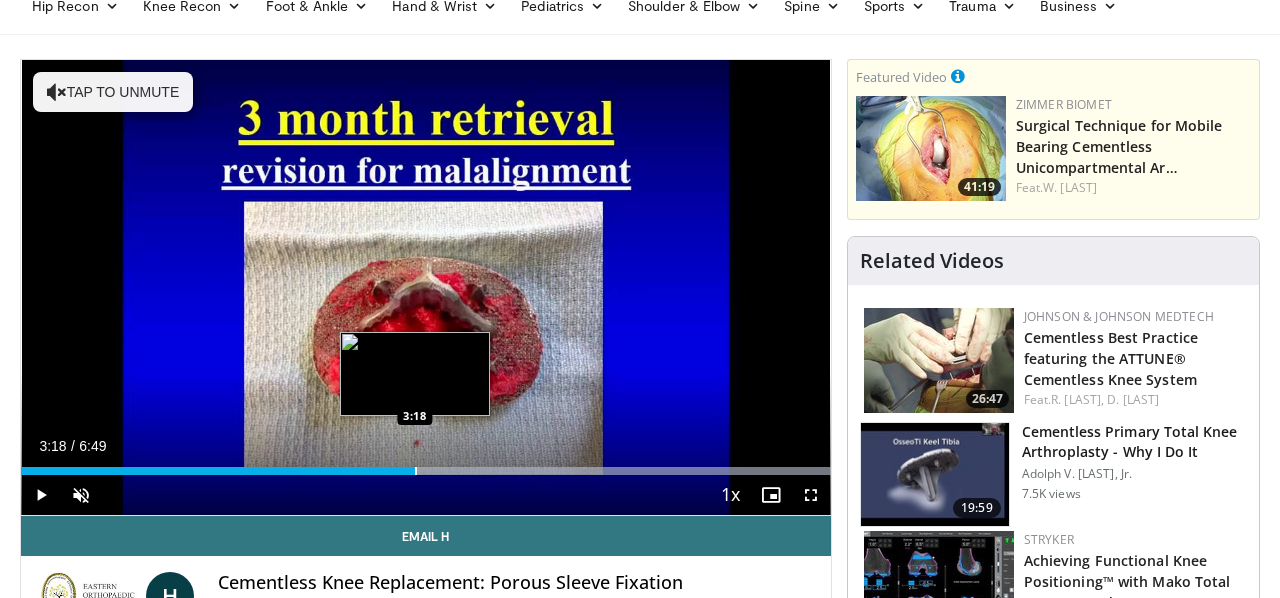 click at bounding box center (416, 471) 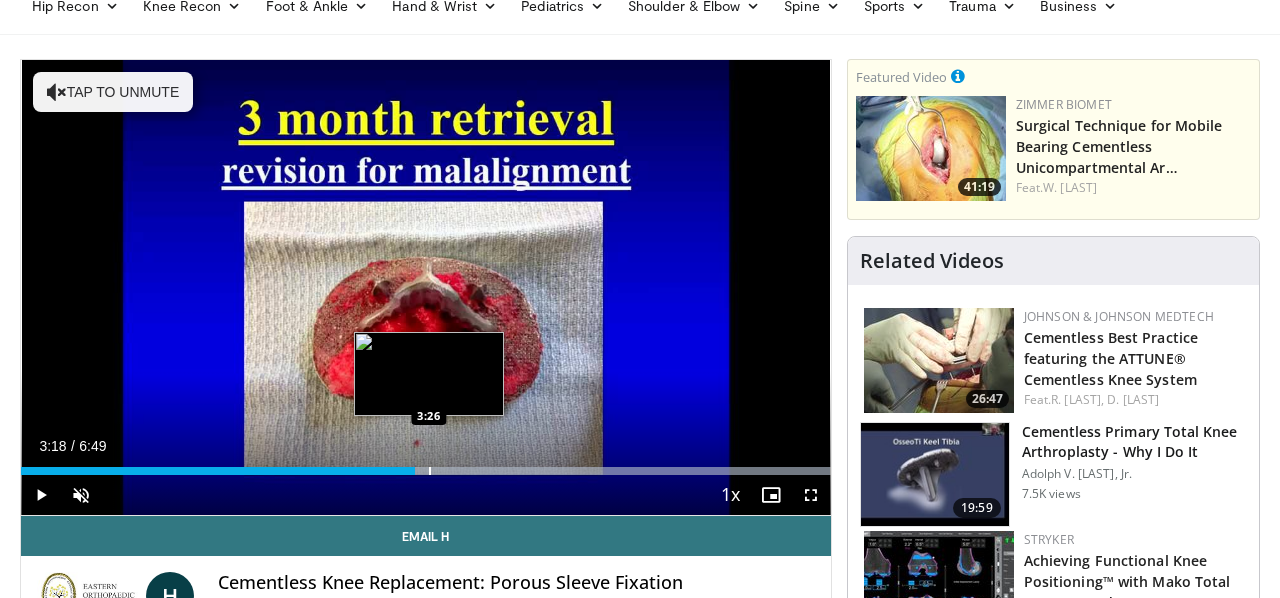 click at bounding box center [430, 471] 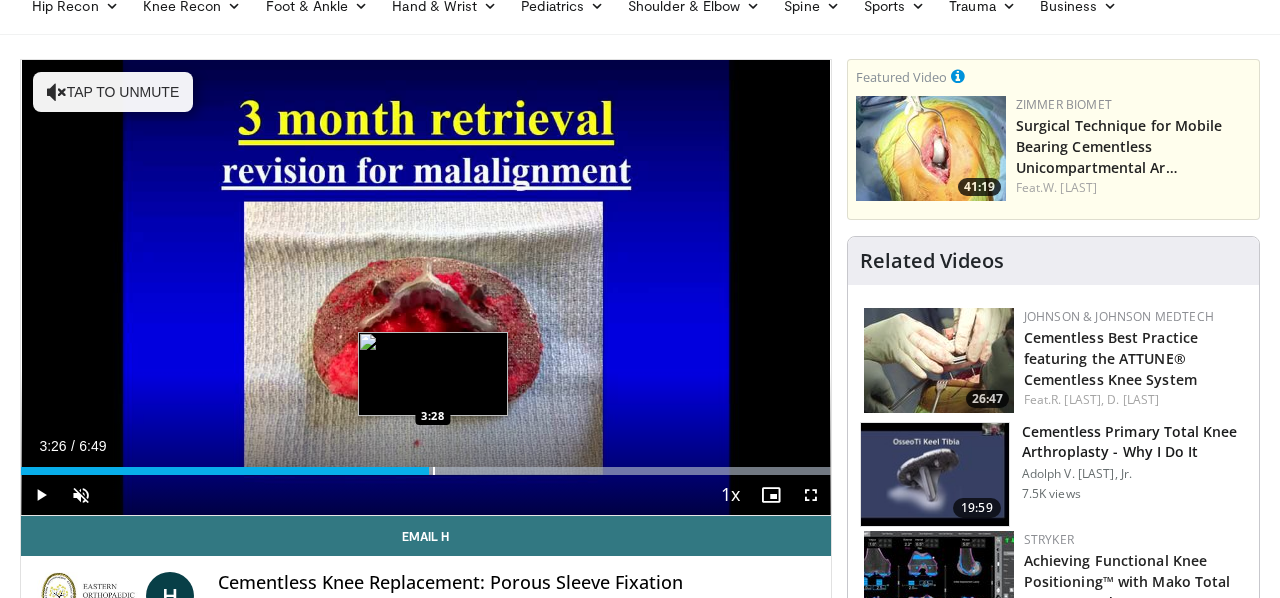 click at bounding box center (434, 471) 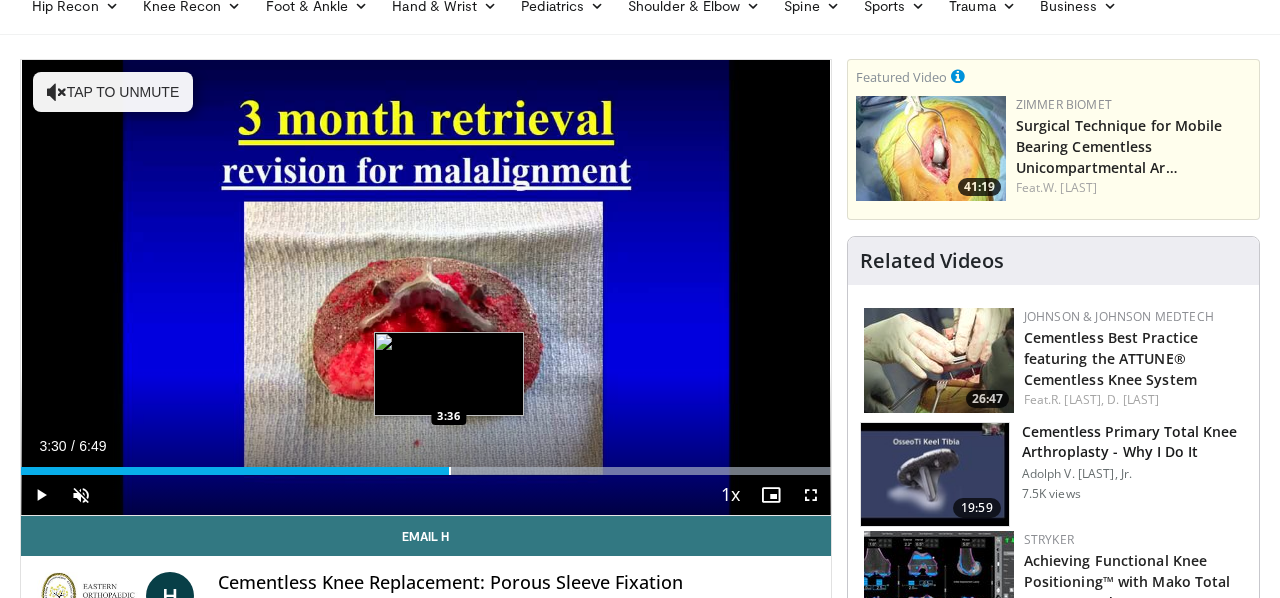 click at bounding box center (450, 471) 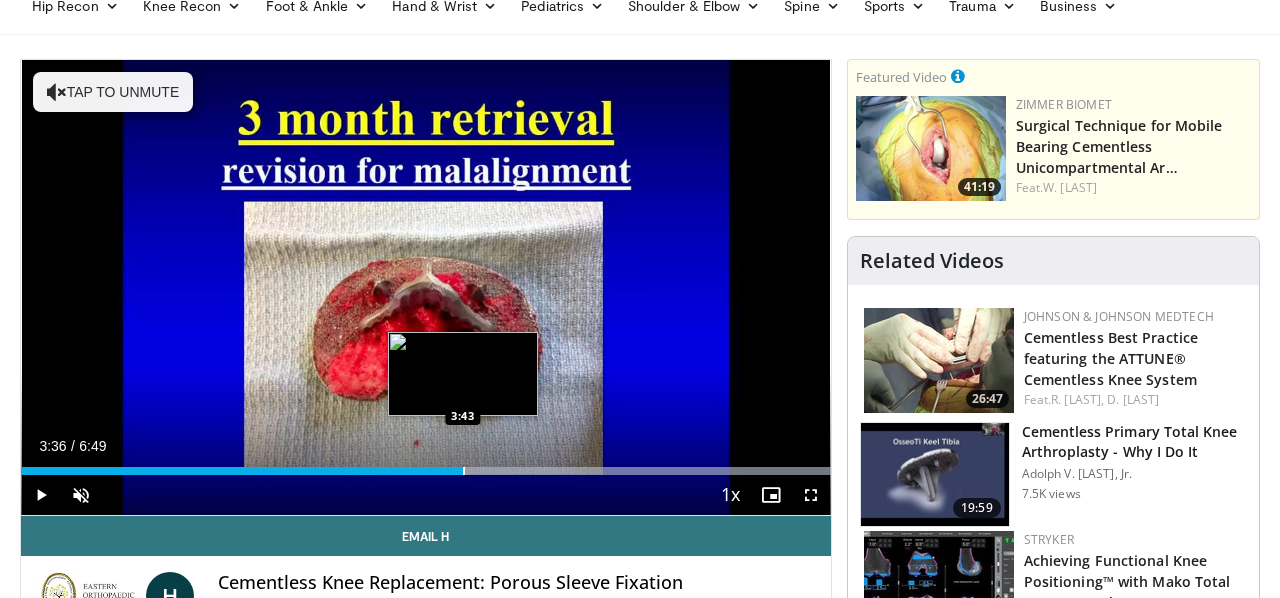 click at bounding box center [464, 471] 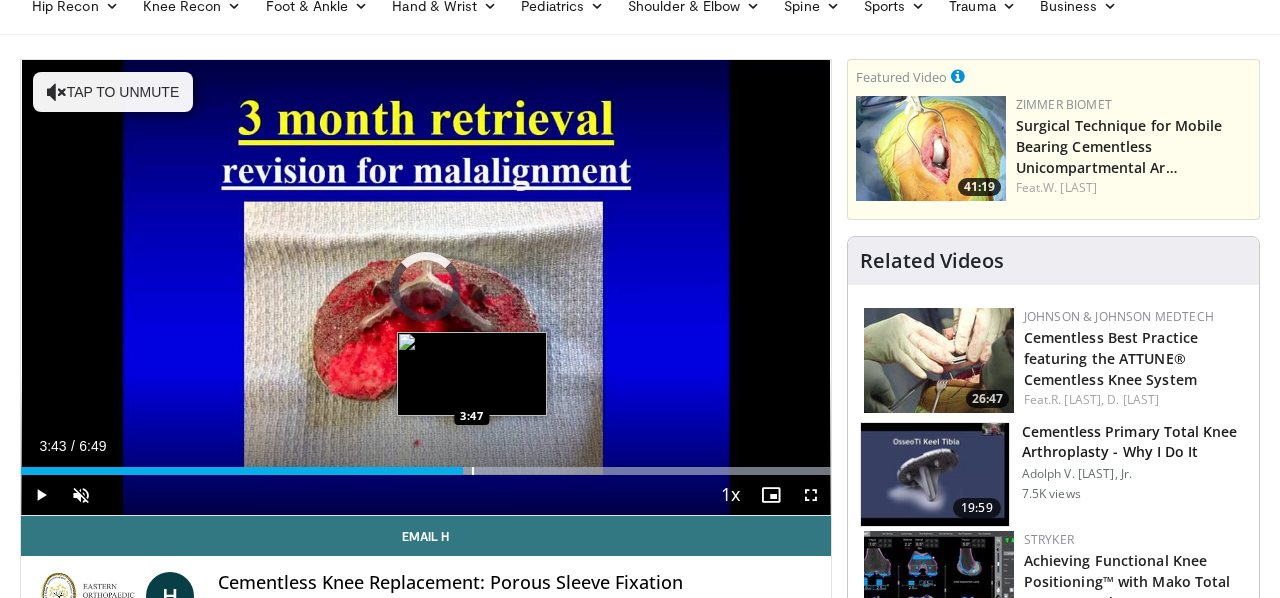 click on "Loaded :  99.93% 3:43 3:47" at bounding box center [426, 465] 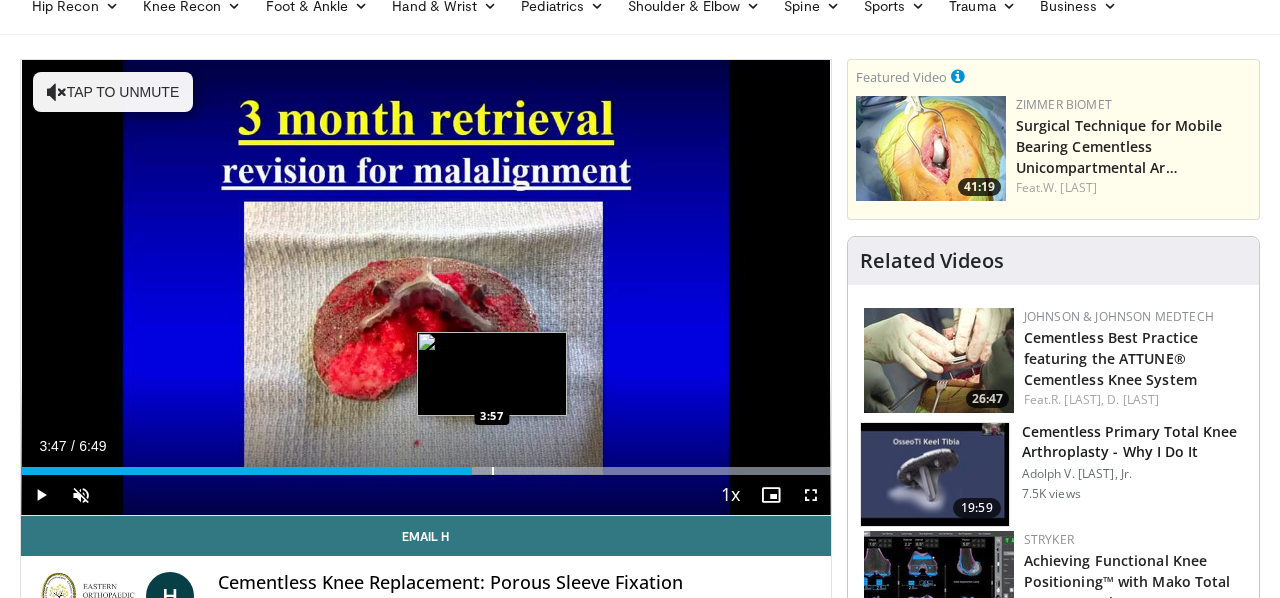 click at bounding box center [493, 471] 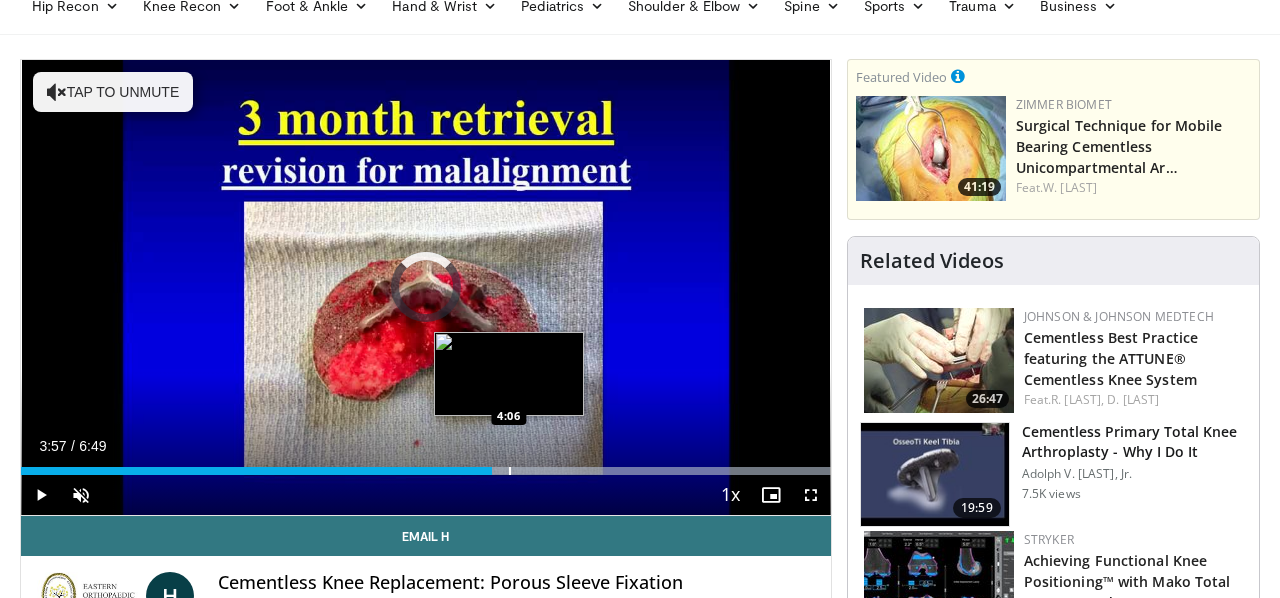 click at bounding box center (510, 471) 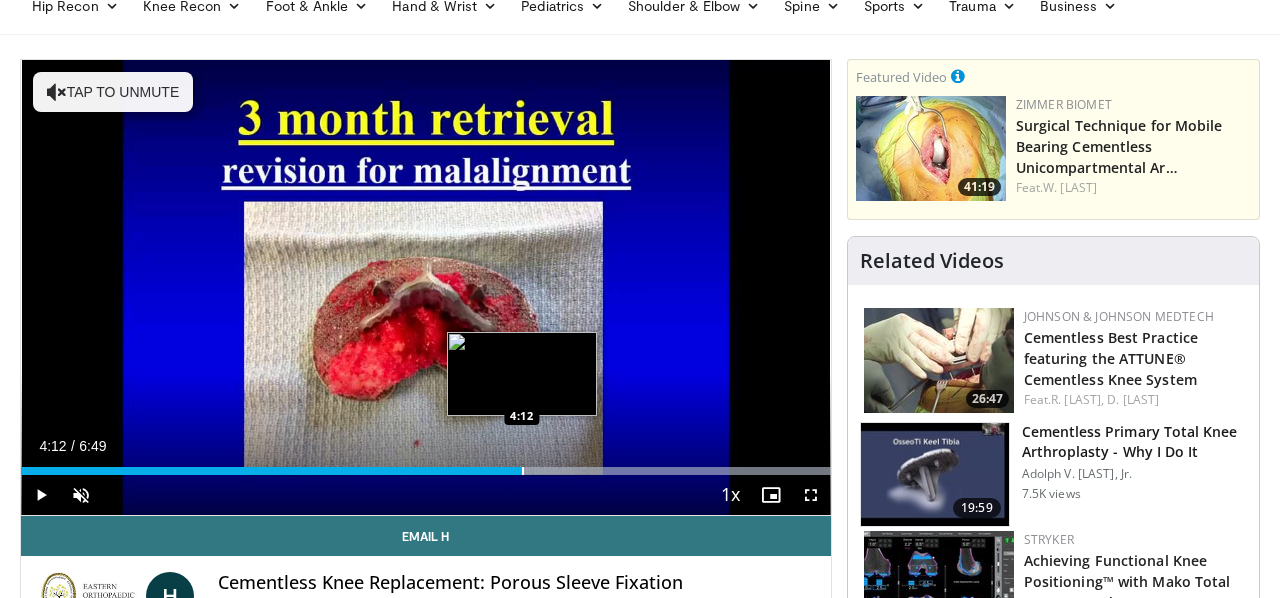 click on "Loaded :  99.93% 4:12 4:12" at bounding box center [426, 465] 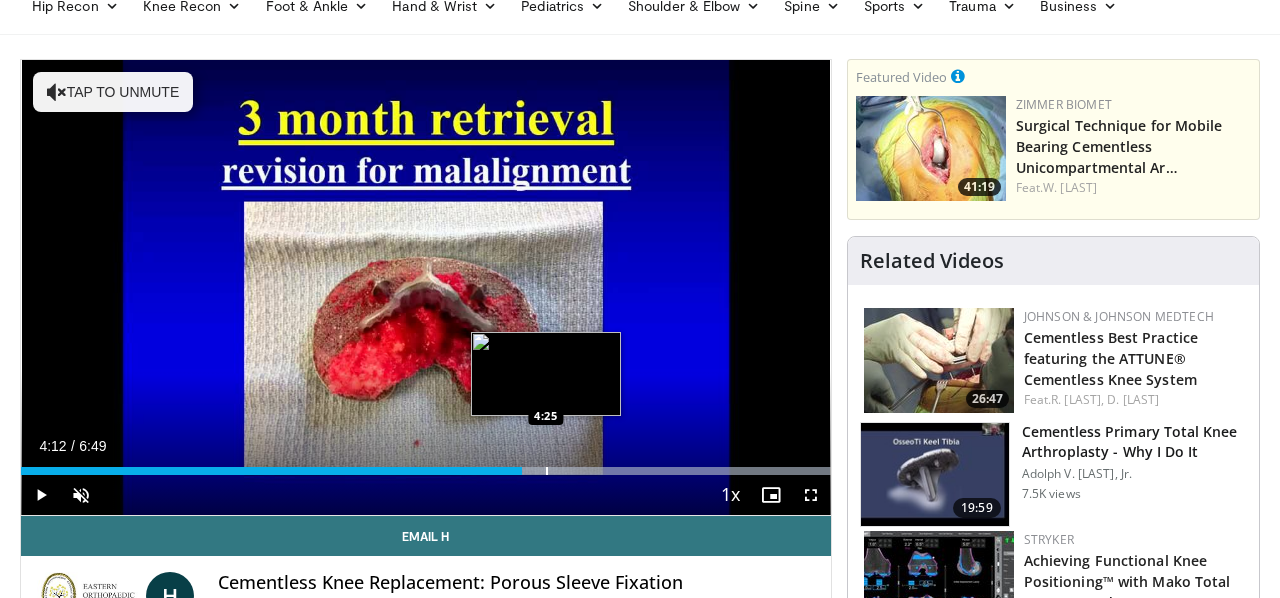 click at bounding box center [547, 471] 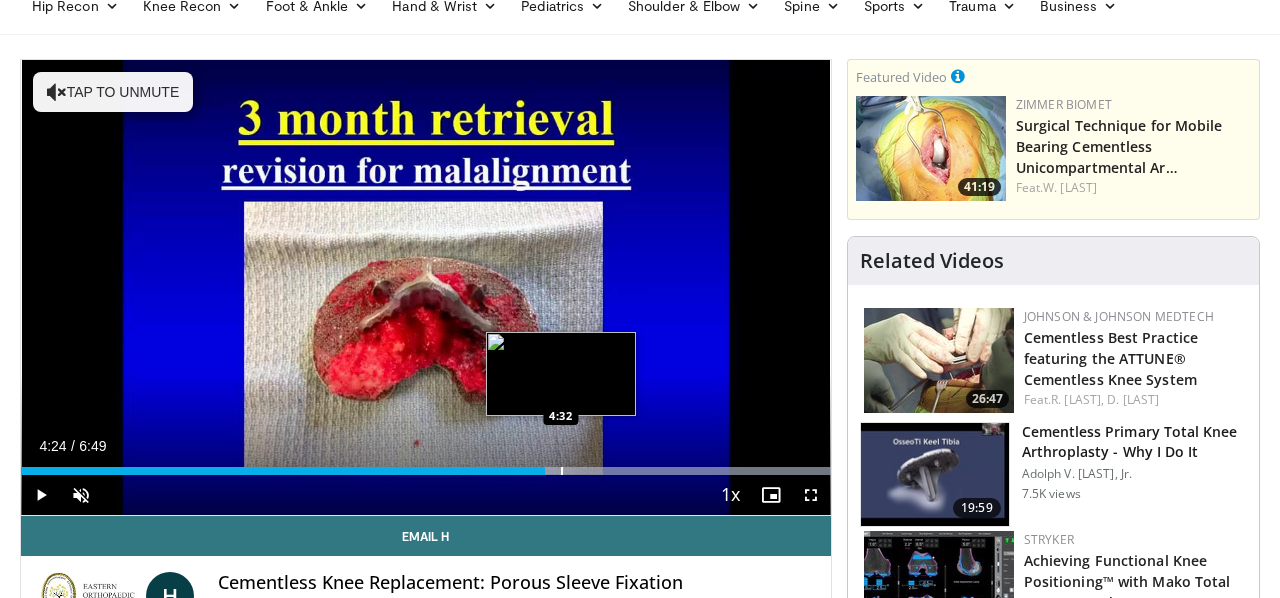 click on "Loaded :  100.00% 4:24 4:32" at bounding box center (426, 465) 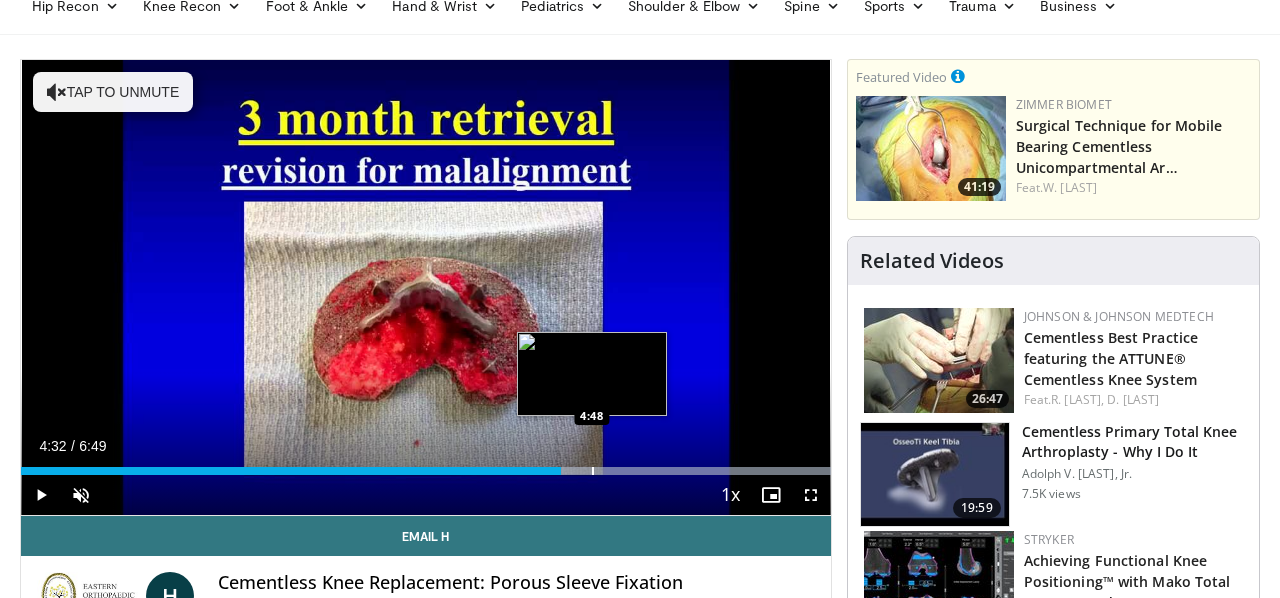click on "Loaded :  100.00% 4:32 4:48" at bounding box center [426, 465] 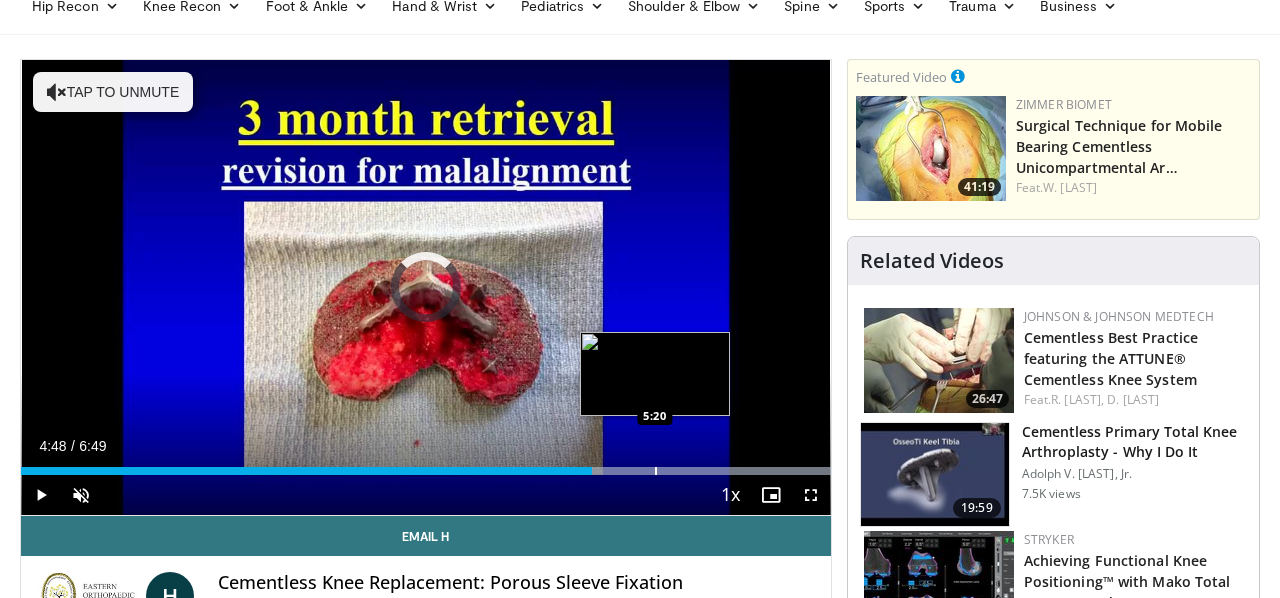 click on "Loaded :  100.00% 4:48 5:20" at bounding box center (426, 465) 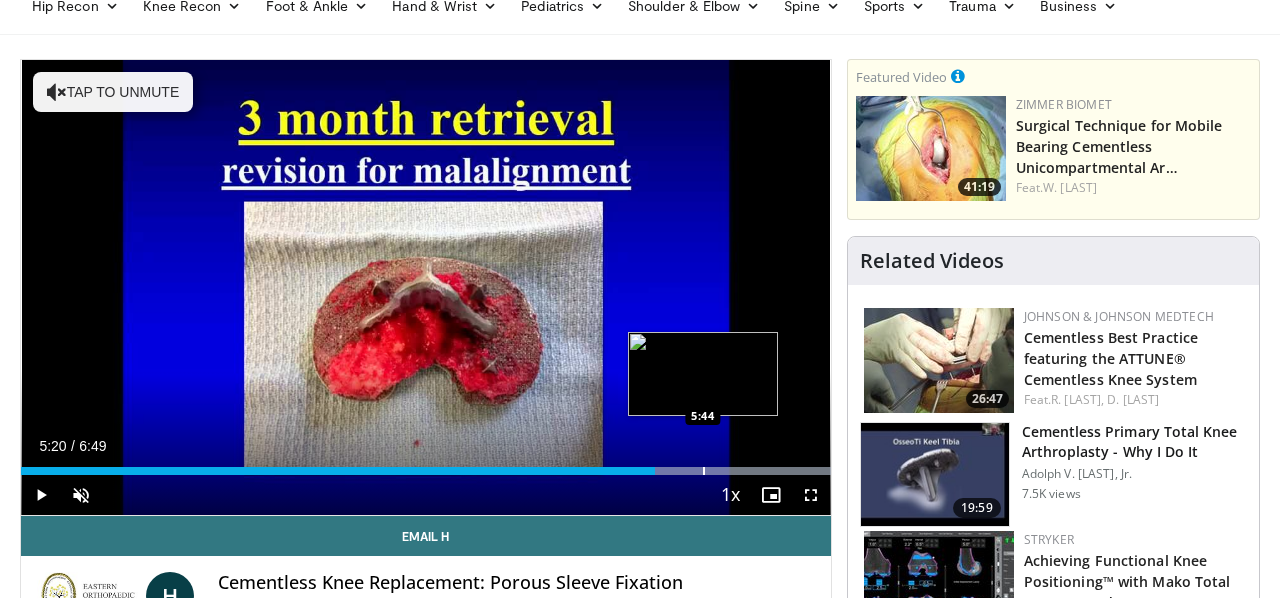 click on "Loaded :  100.00% 5:20 5:44" at bounding box center [426, 465] 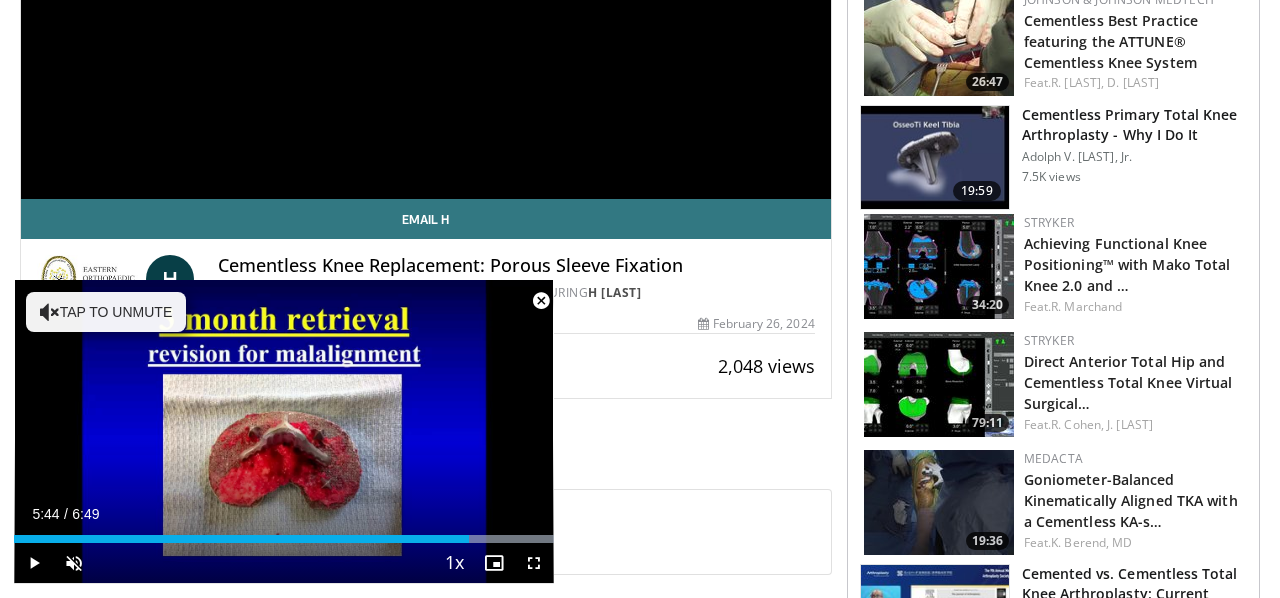 scroll, scrollTop: 452, scrollLeft: 0, axis: vertical 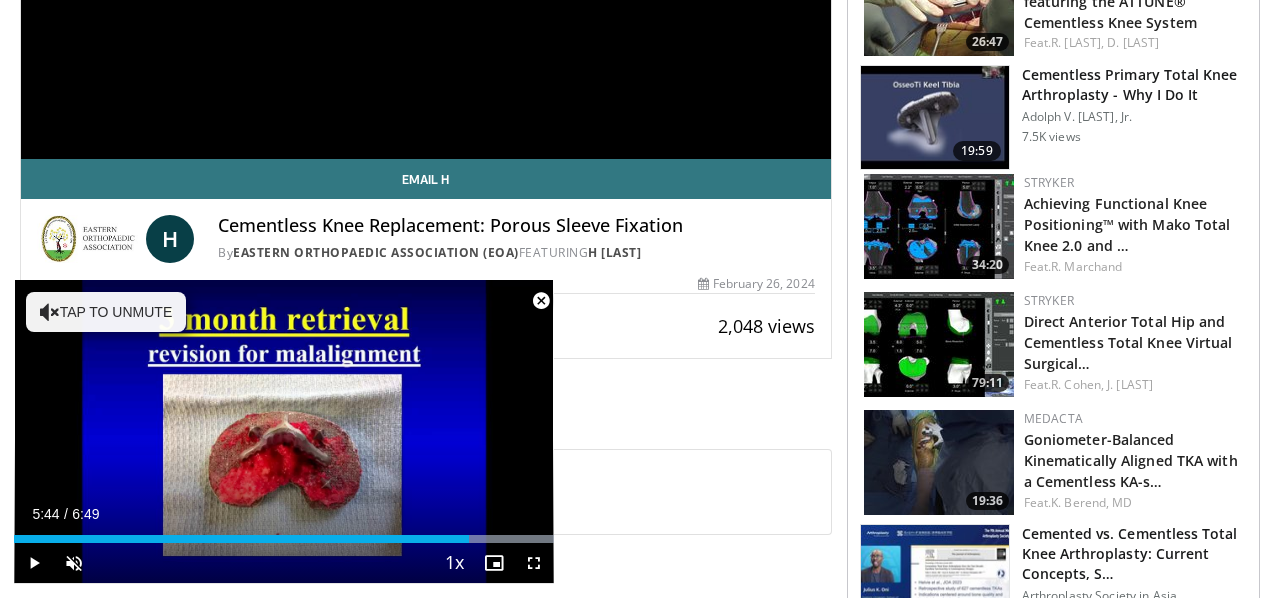 click at bounding box center (541, 301) 